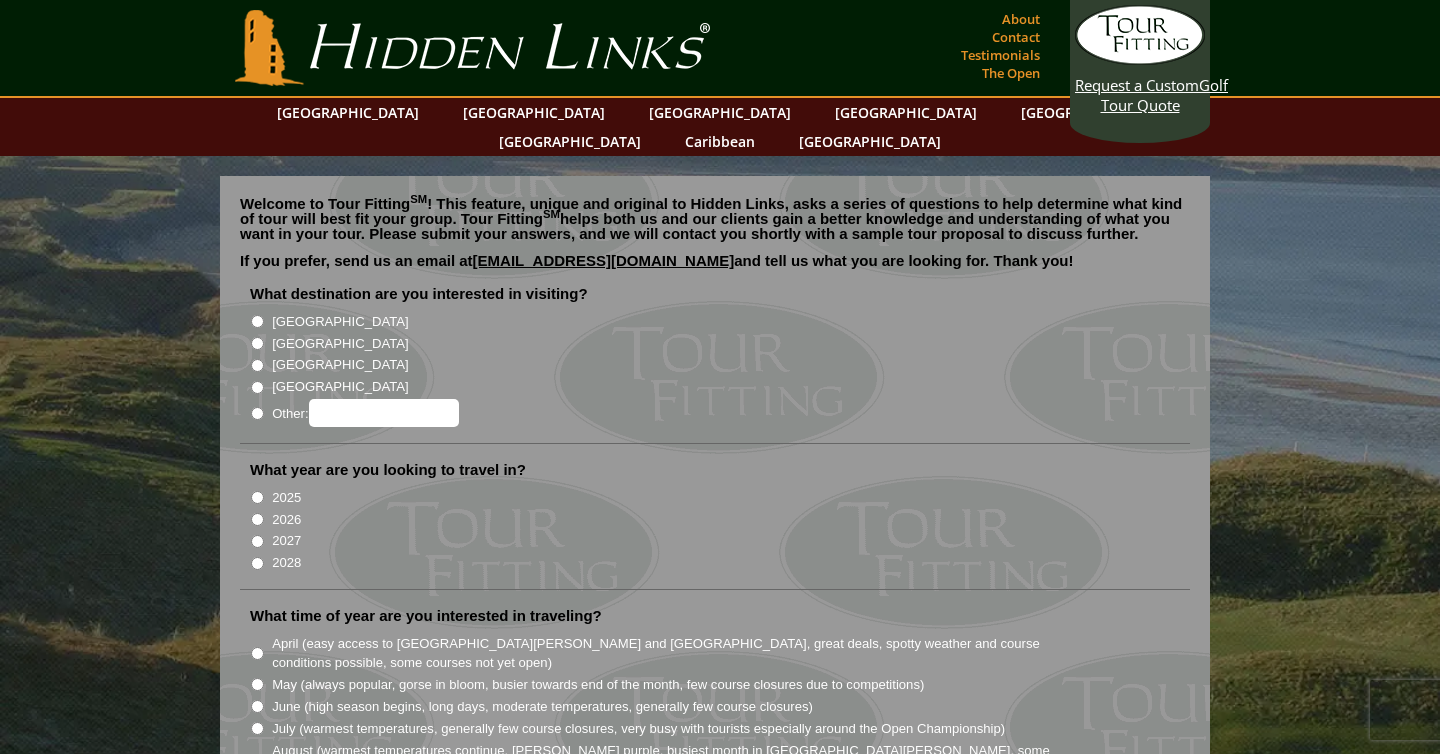 scroll, scrollTop: 0, scrollLeft: 0, axis: both 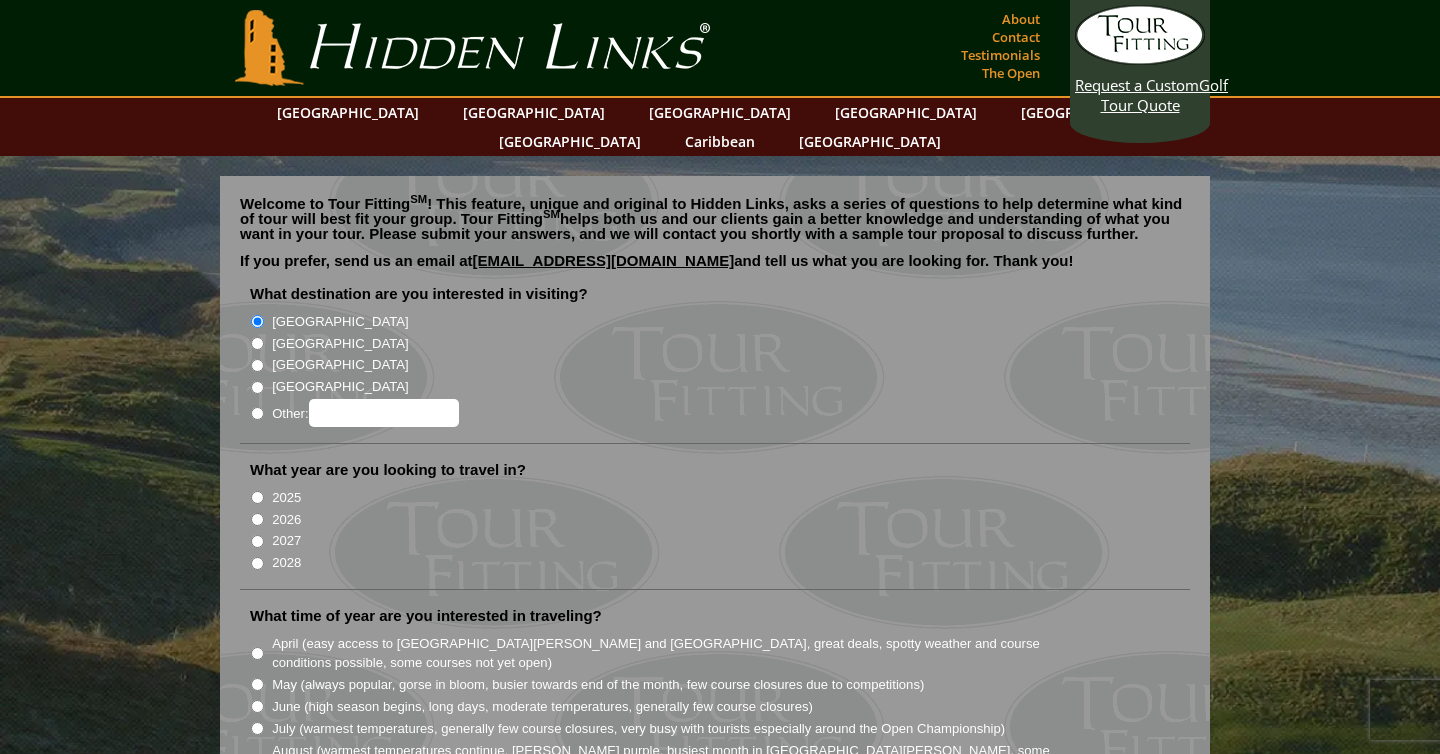 click on "2026" at bounding box center (257, 519) 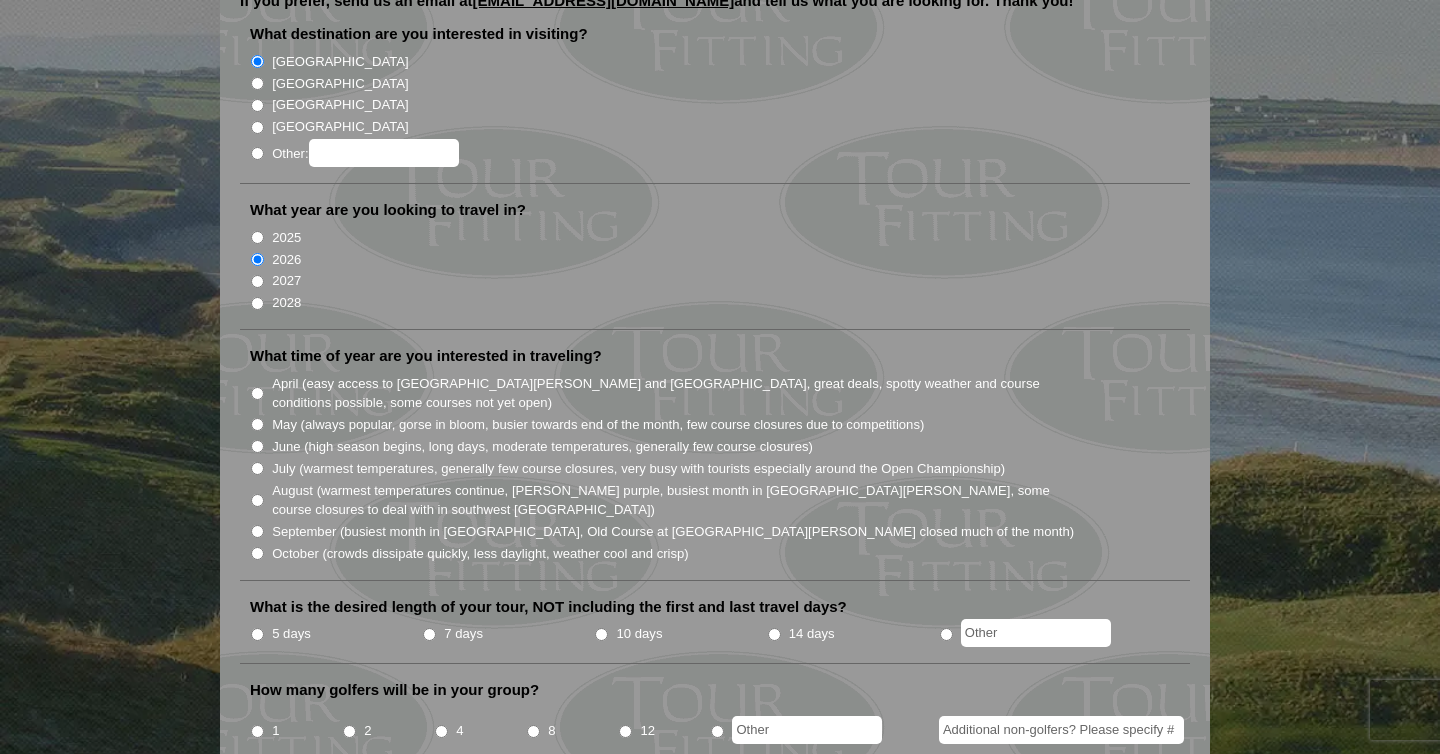 scroll, scrollTop: 265, scrollLeft: 0, axis: vertical 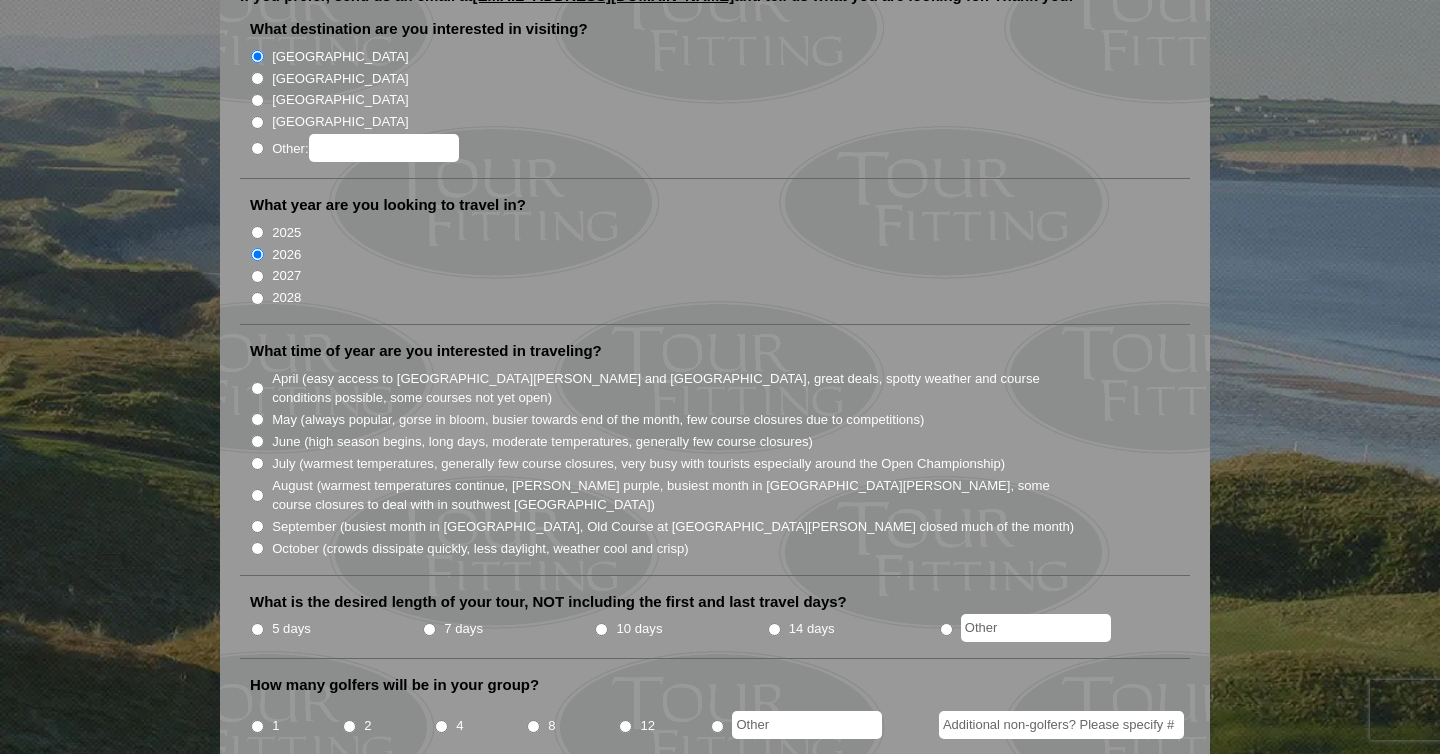 click on "September (busiest month in [GEOGRAPHIC_DATA], Old Course at [GEOGRAPHIC_DATA][PERSON_NAME] closed much of the month)" at bounding box center (257, 526) 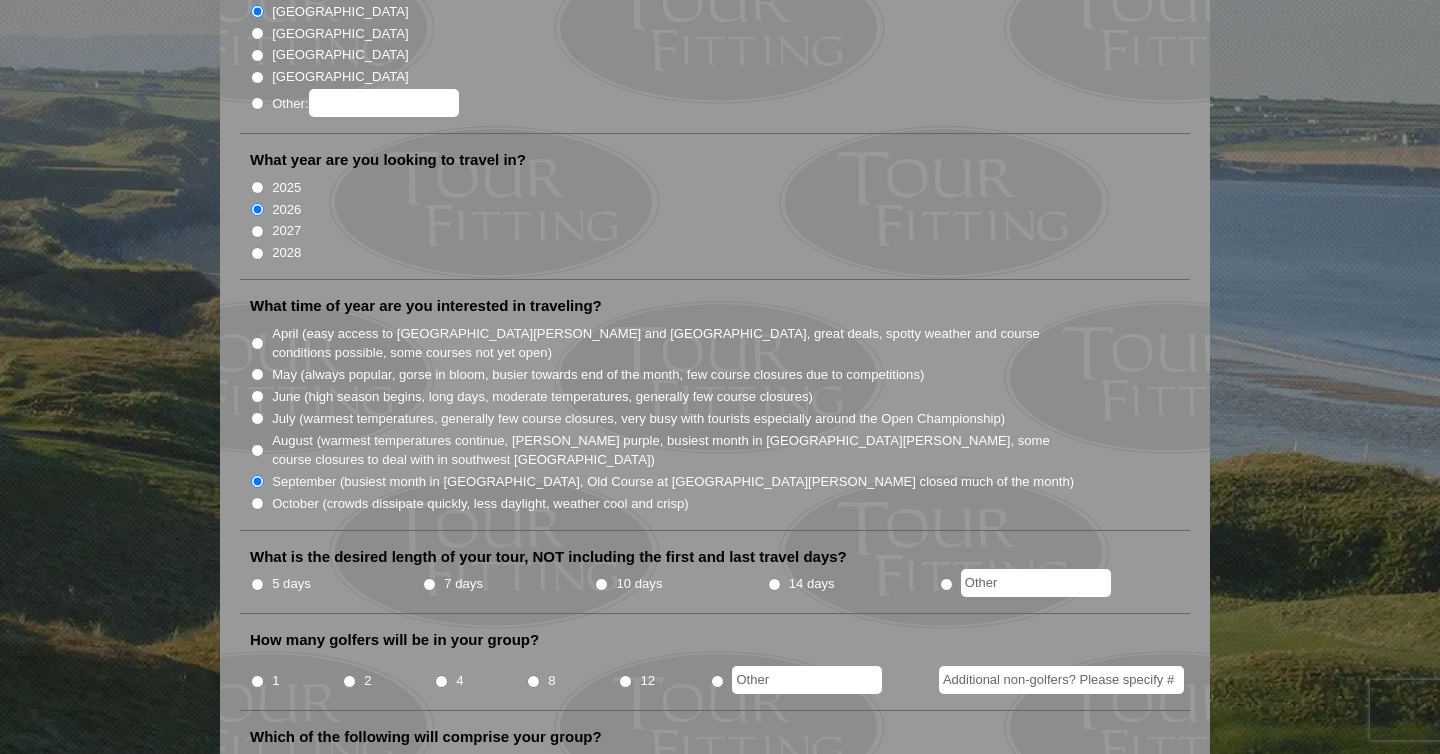 scroll, scrollTop: 329, scrollLeft: 0, axis: vertical 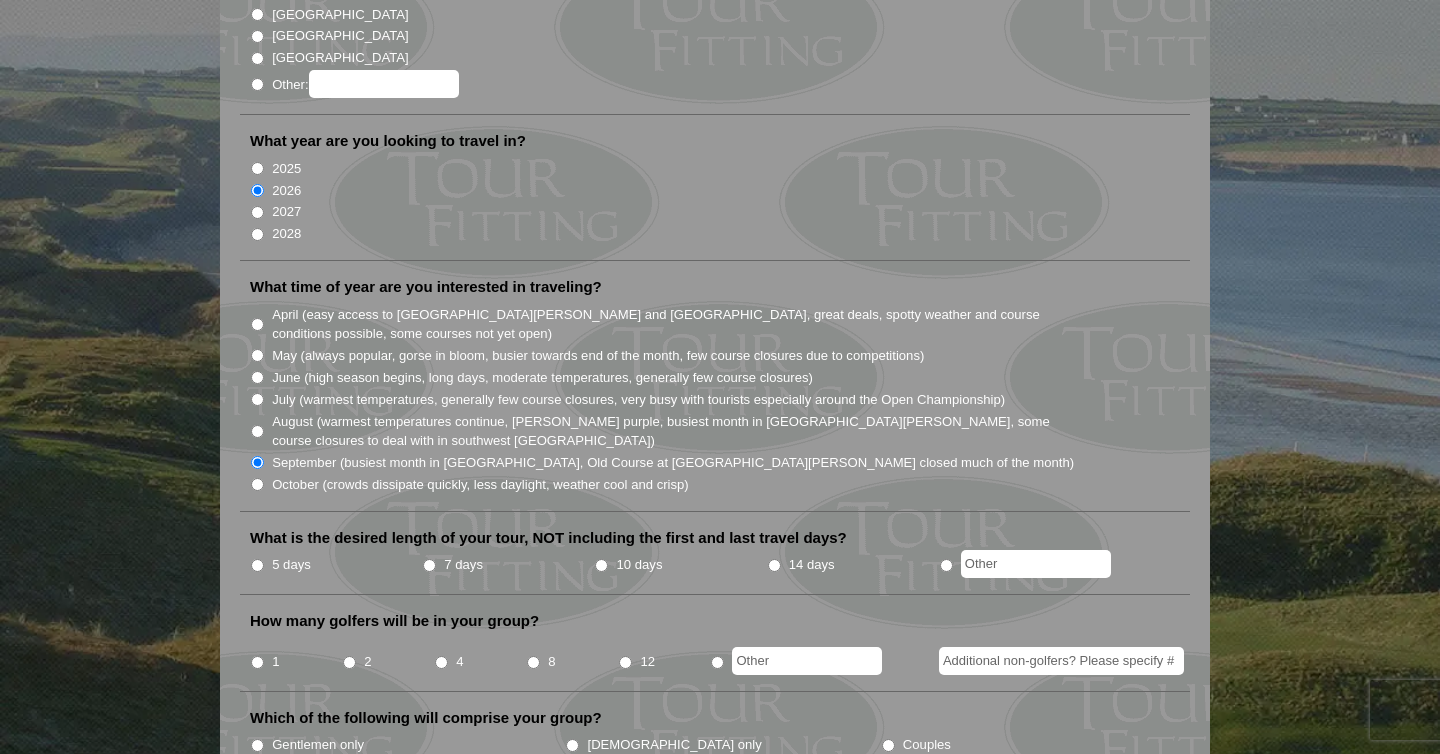 click on "7 days" at bounding box center (429, 565) 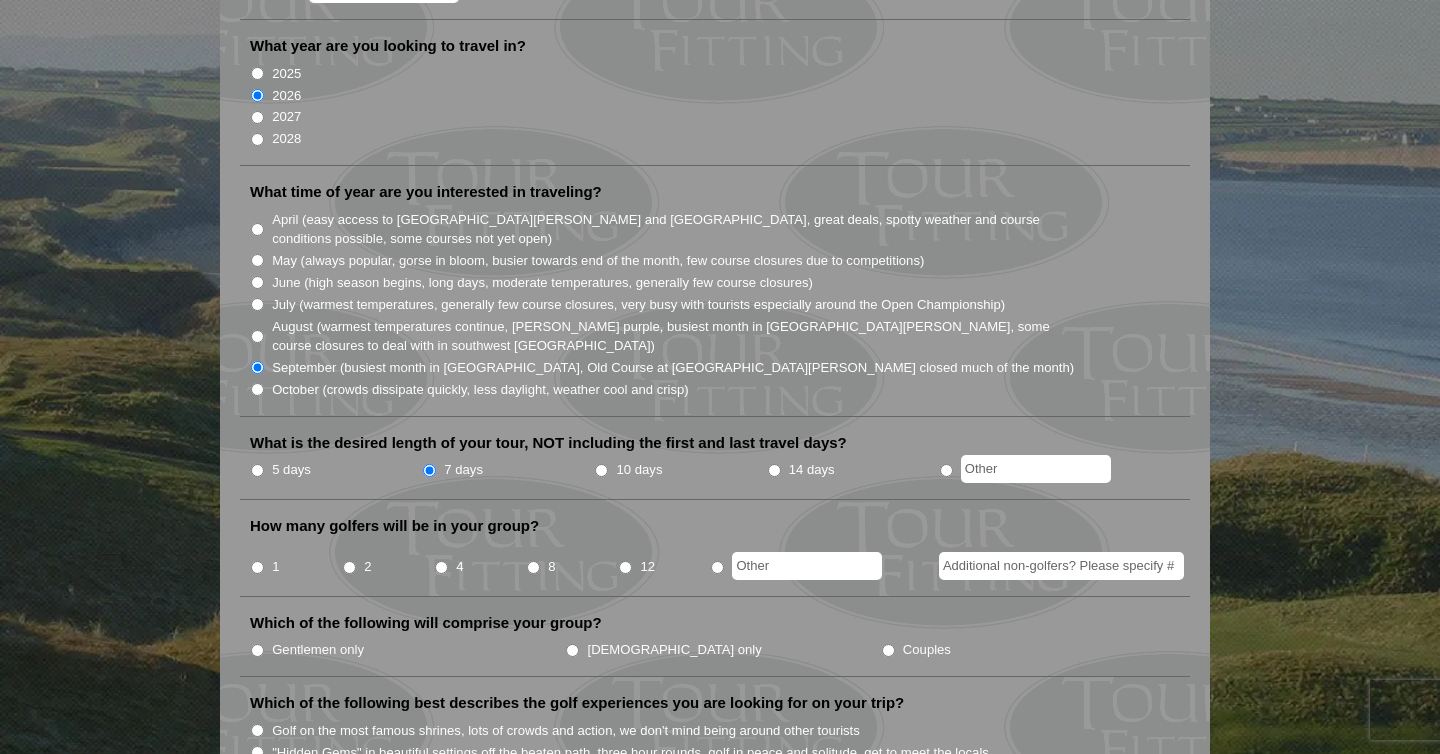 scroll, scrollTop: 427, scrollLeft: 0, axis: vertical 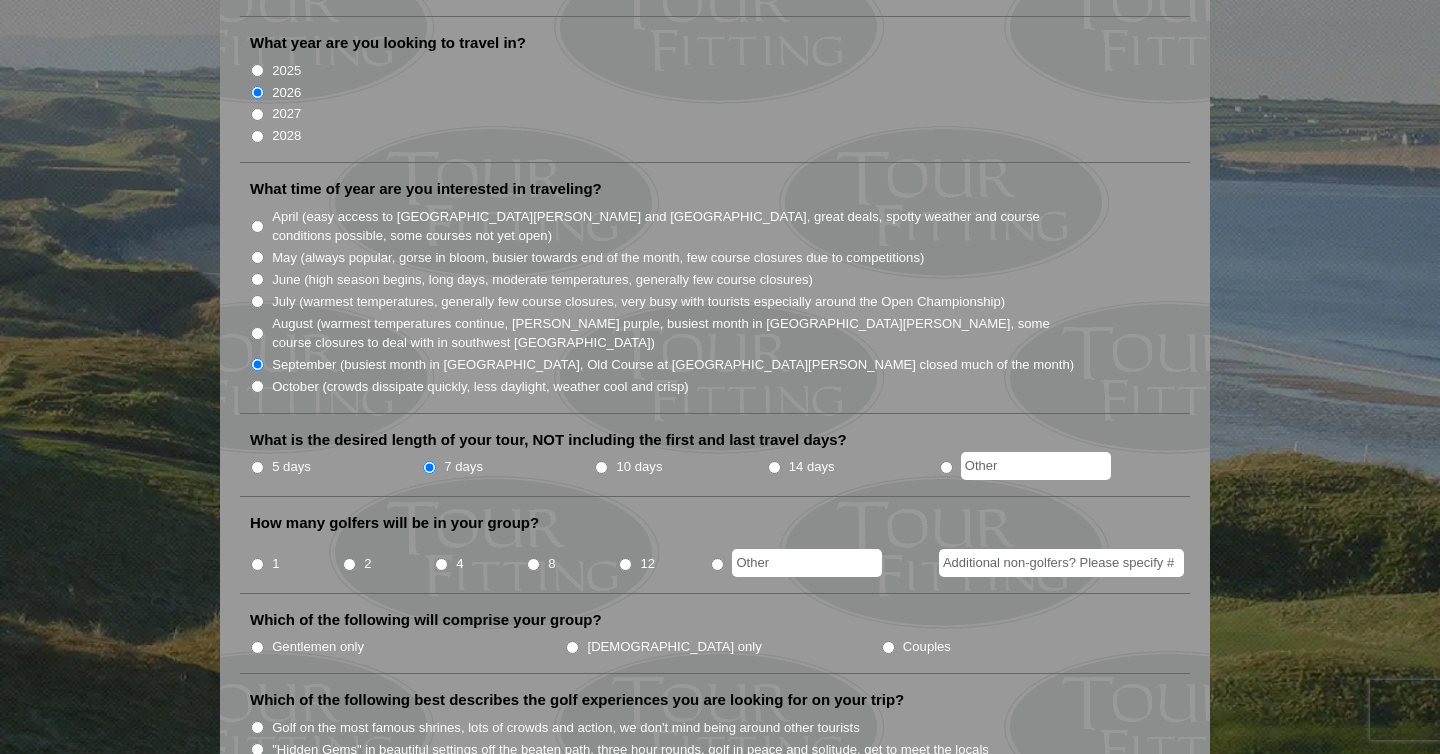 click on "2" at bounding box center (349, 564) 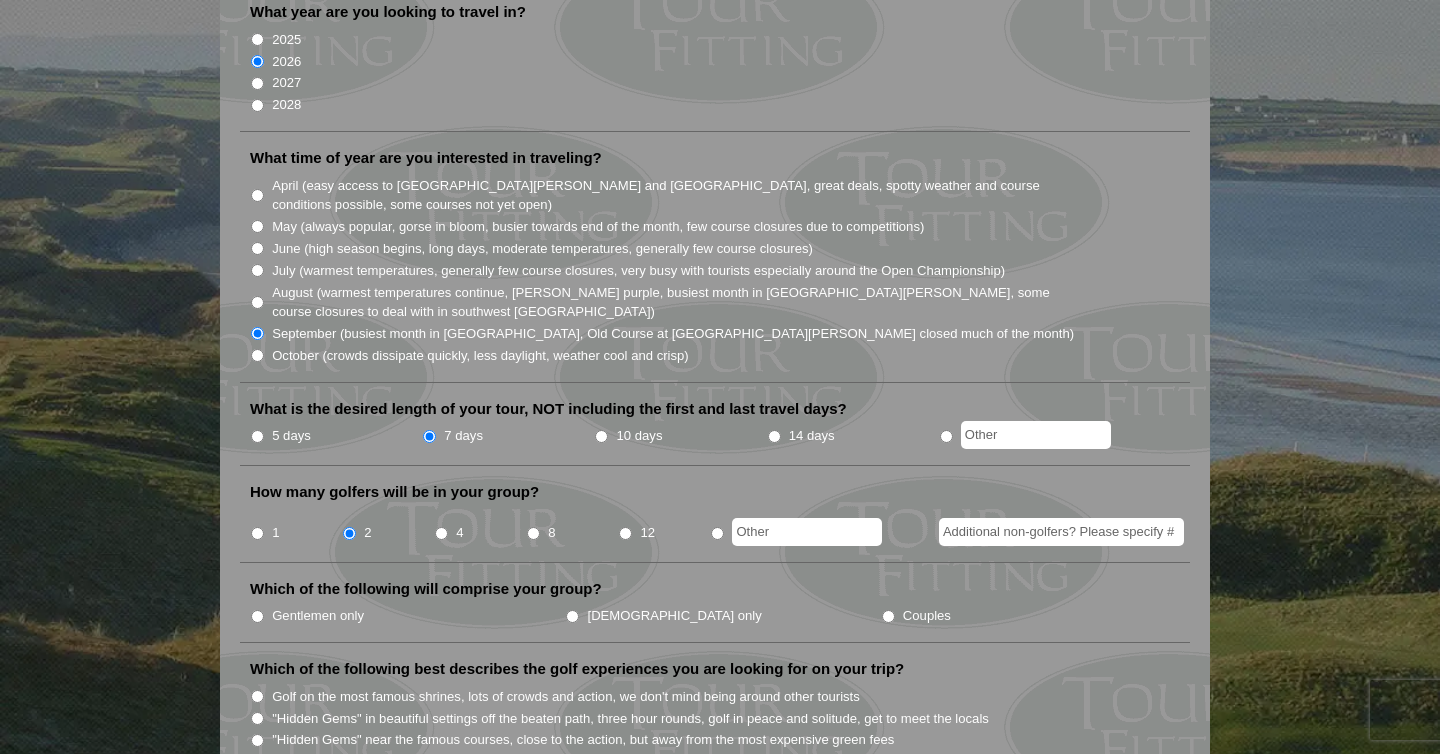 scroll, scrollTop: 474, scrollLeft: 0, axis: vertical 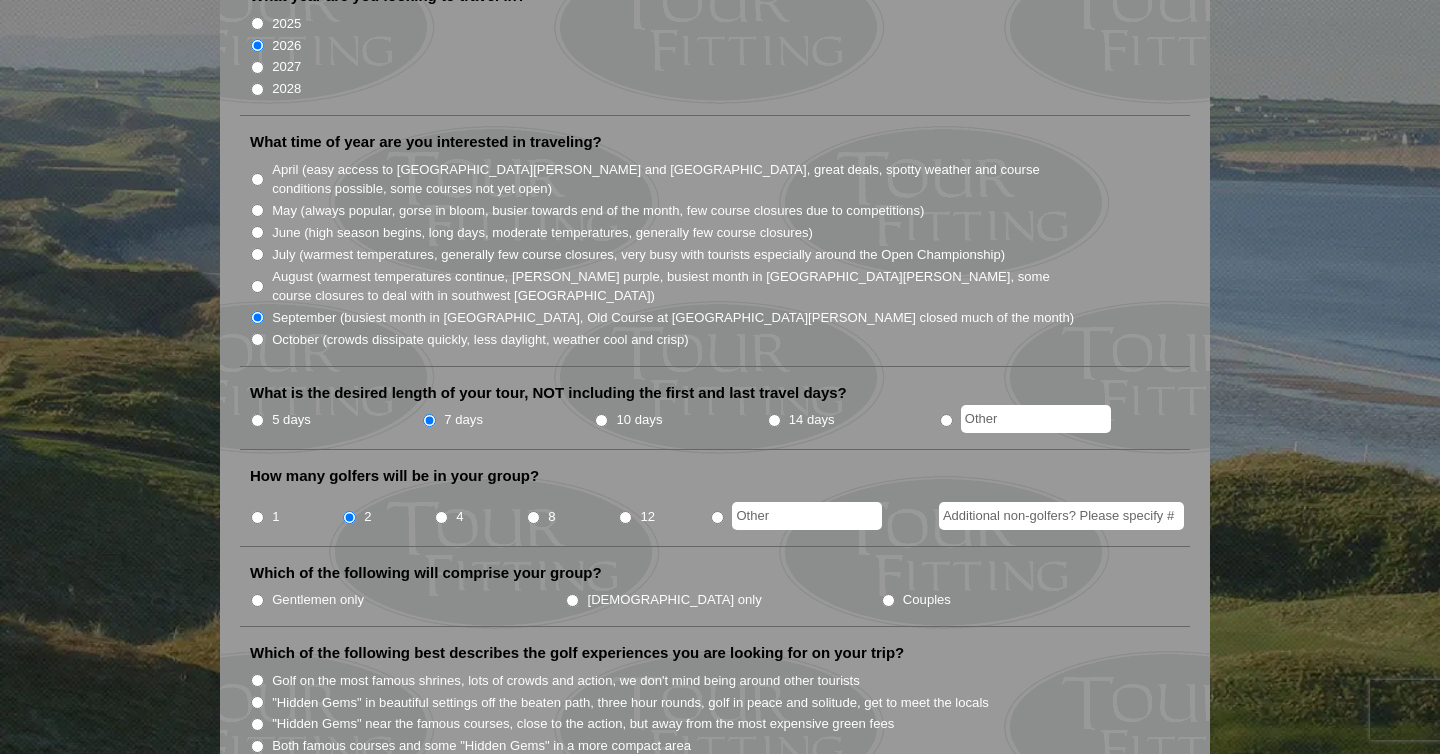 click on "Couples" at bounding box center (888, 600) 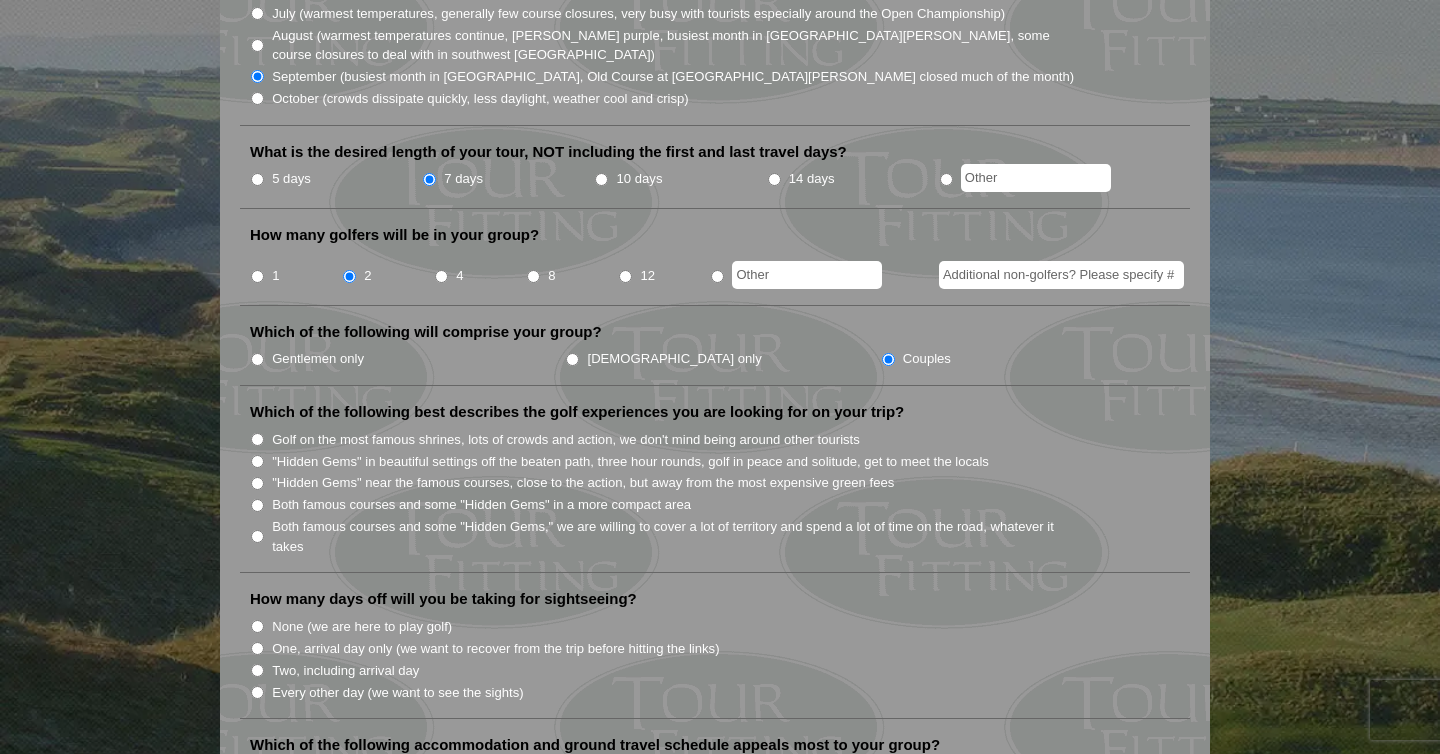 scroll, scrollTop: 716, scrollLeft: 0, axis: vertical 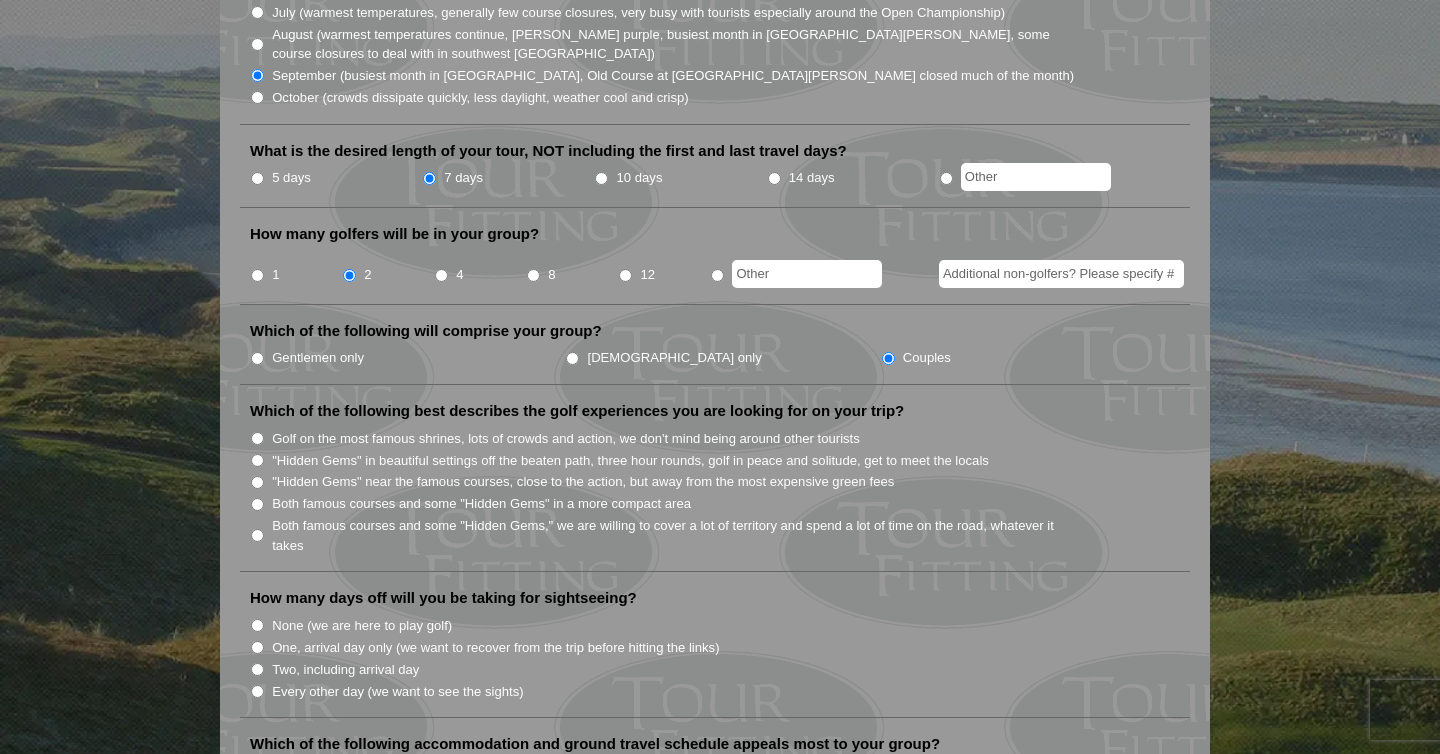 click on "Golf on the most famous shrines, lots of crowds and action, we don't mind being around other tourists" at bounding box center (257, 438) 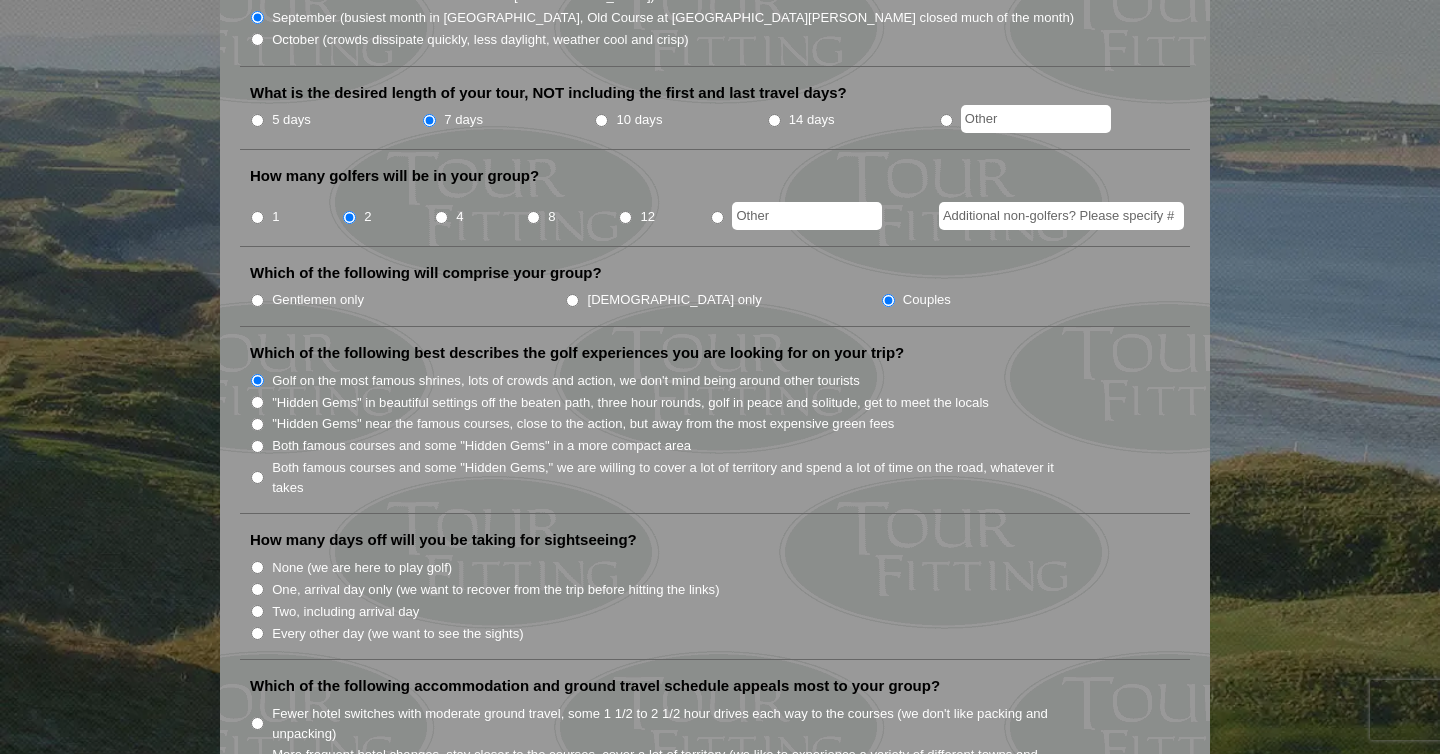 scroll, scrollTop: 785, scrollLeft: 0, axis: vertical 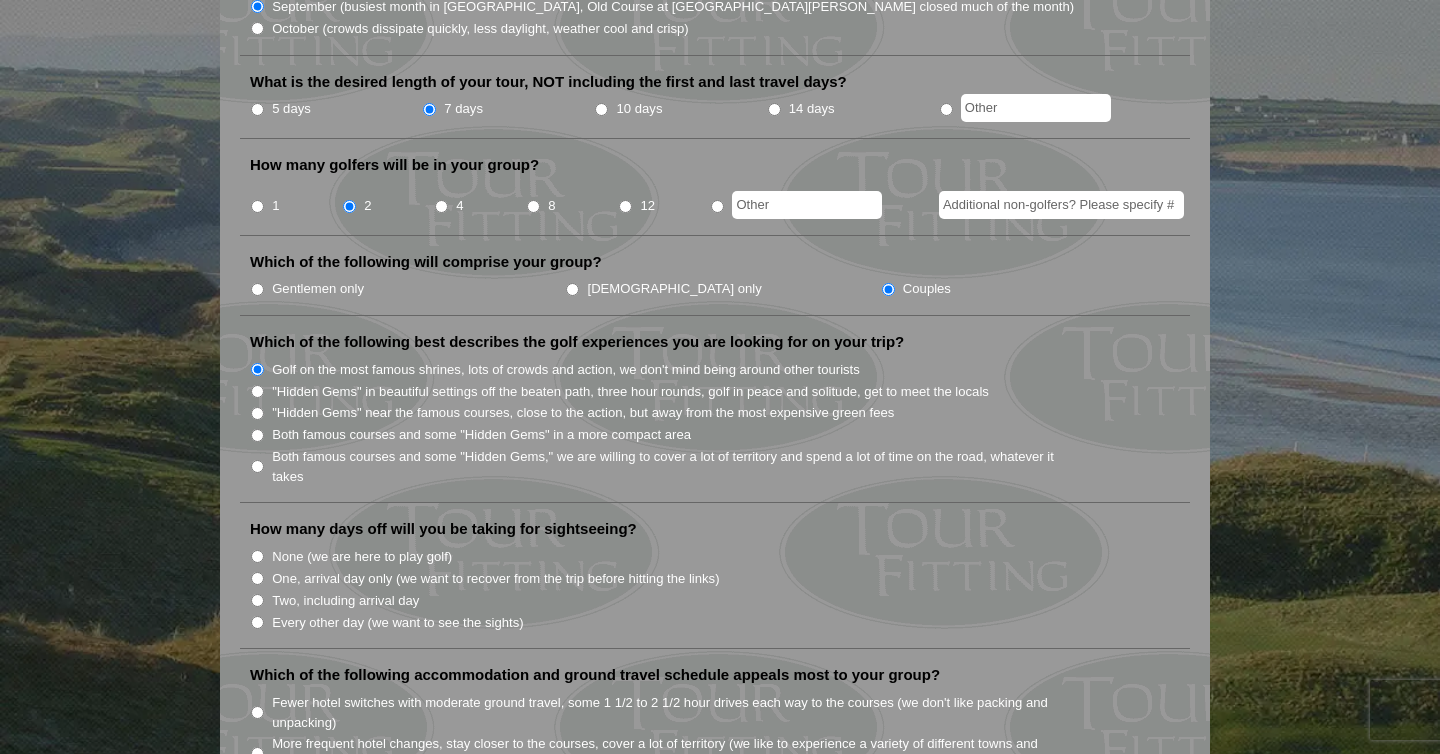 click on "Two, including arrival day" at bounding box center (257, 600) 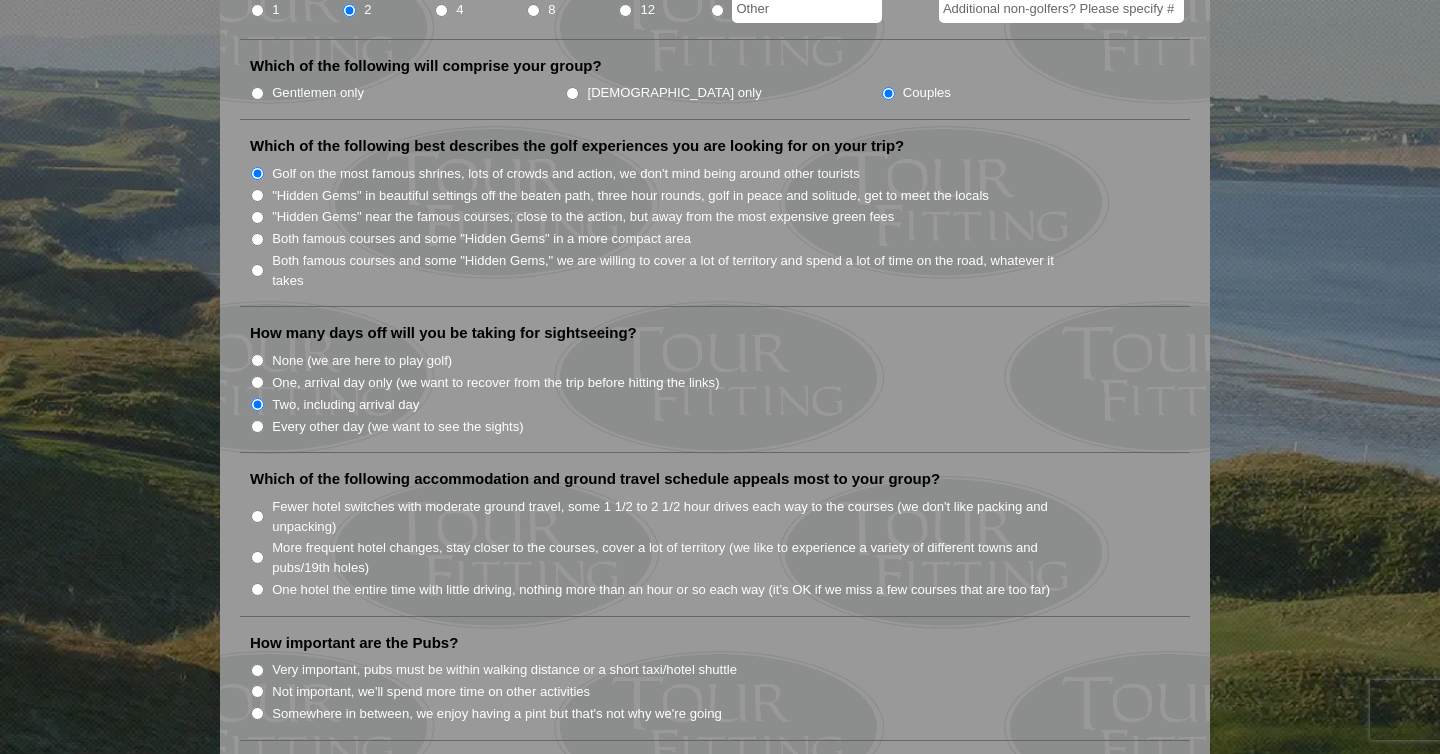 scroll, scrollTop: 987, scrollLeft: 0, axis: vertical 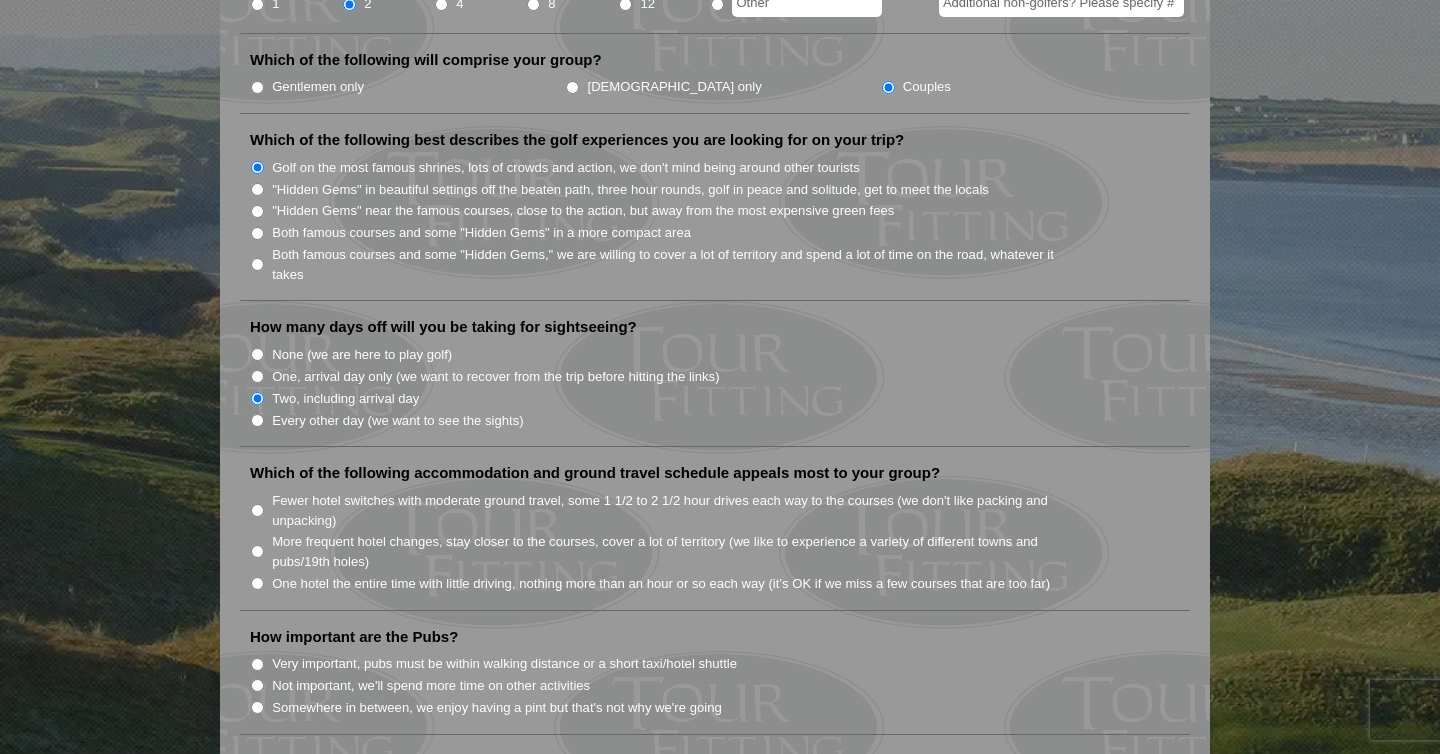 click on "More frequent hotel changes, stay closer to the courses, cover a lot of territory (we like to experience a variety of different towns and pubs/19th holes)" at bounding box center [674, 551] 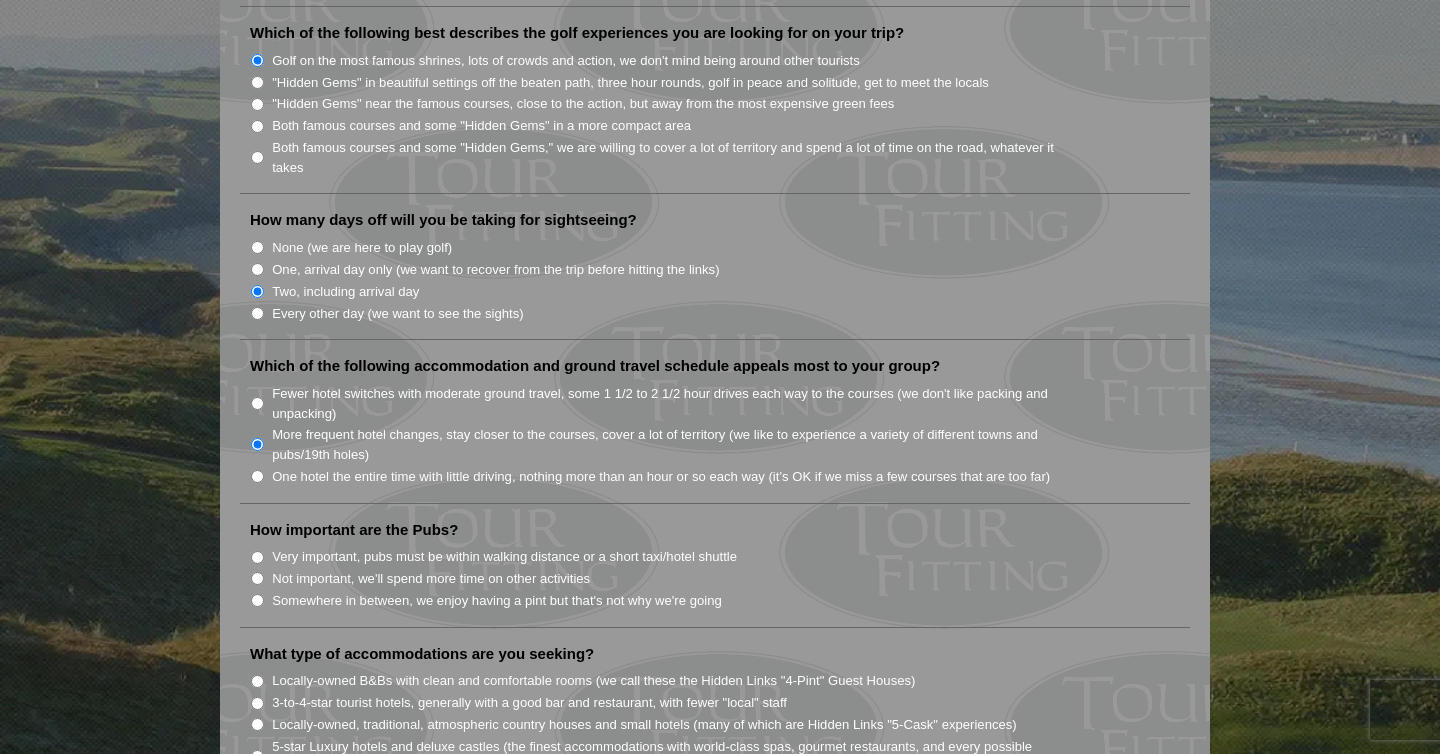 scroll, scrollTop: 1095, scrollLeft: 0, axis: vertical 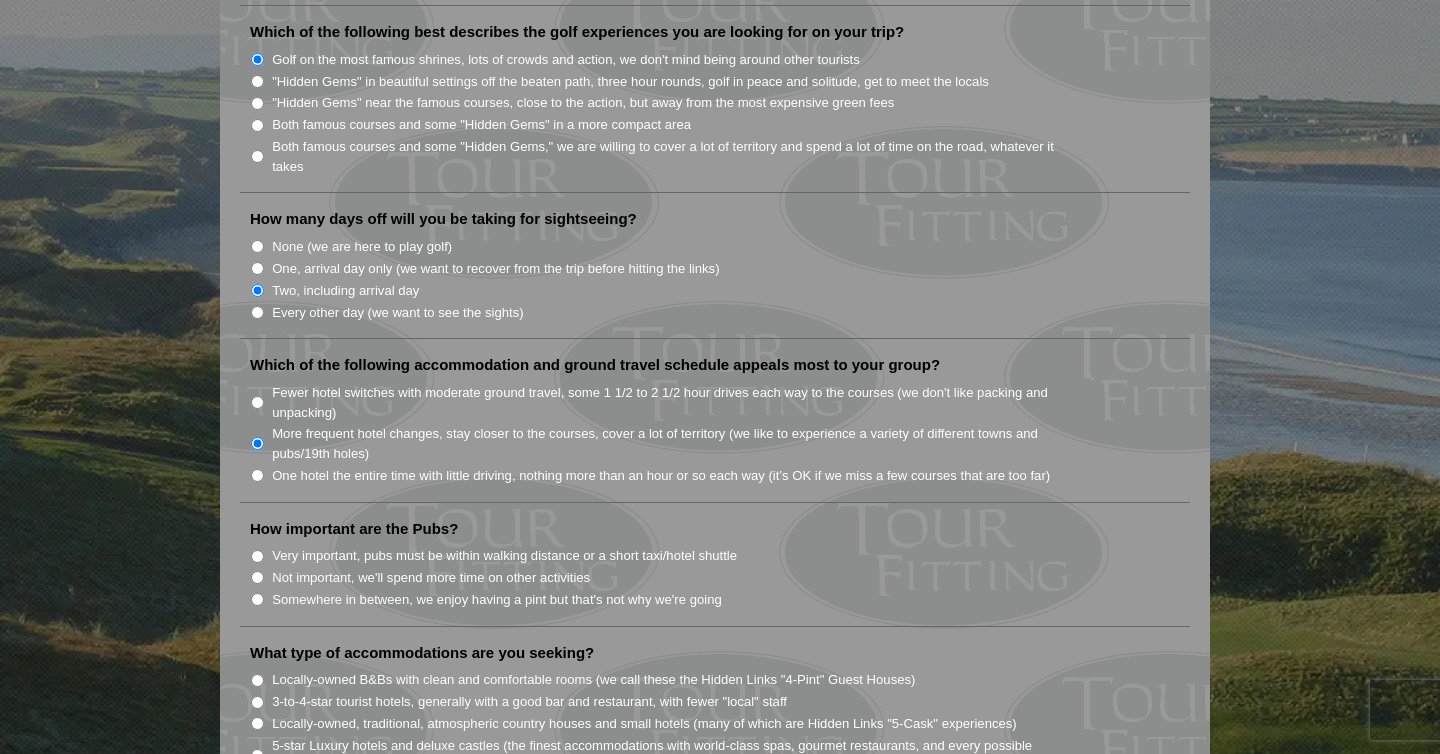 click on "Not important, we'll spend more time on other activities" at bounding box center (431, 578) 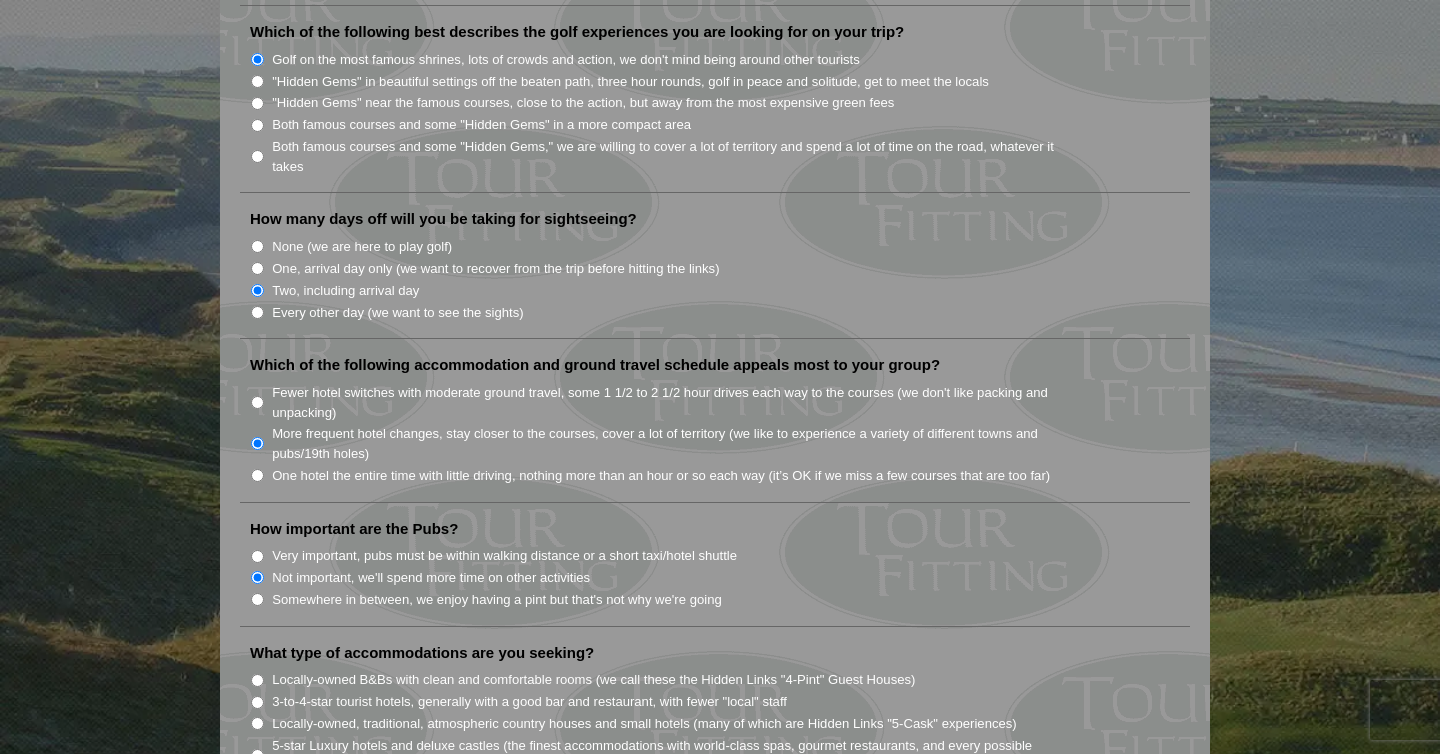 click on "Very important, pubs must be within walking distance or a short taxi/hotel shuttle" at bounding box center (504, 556) 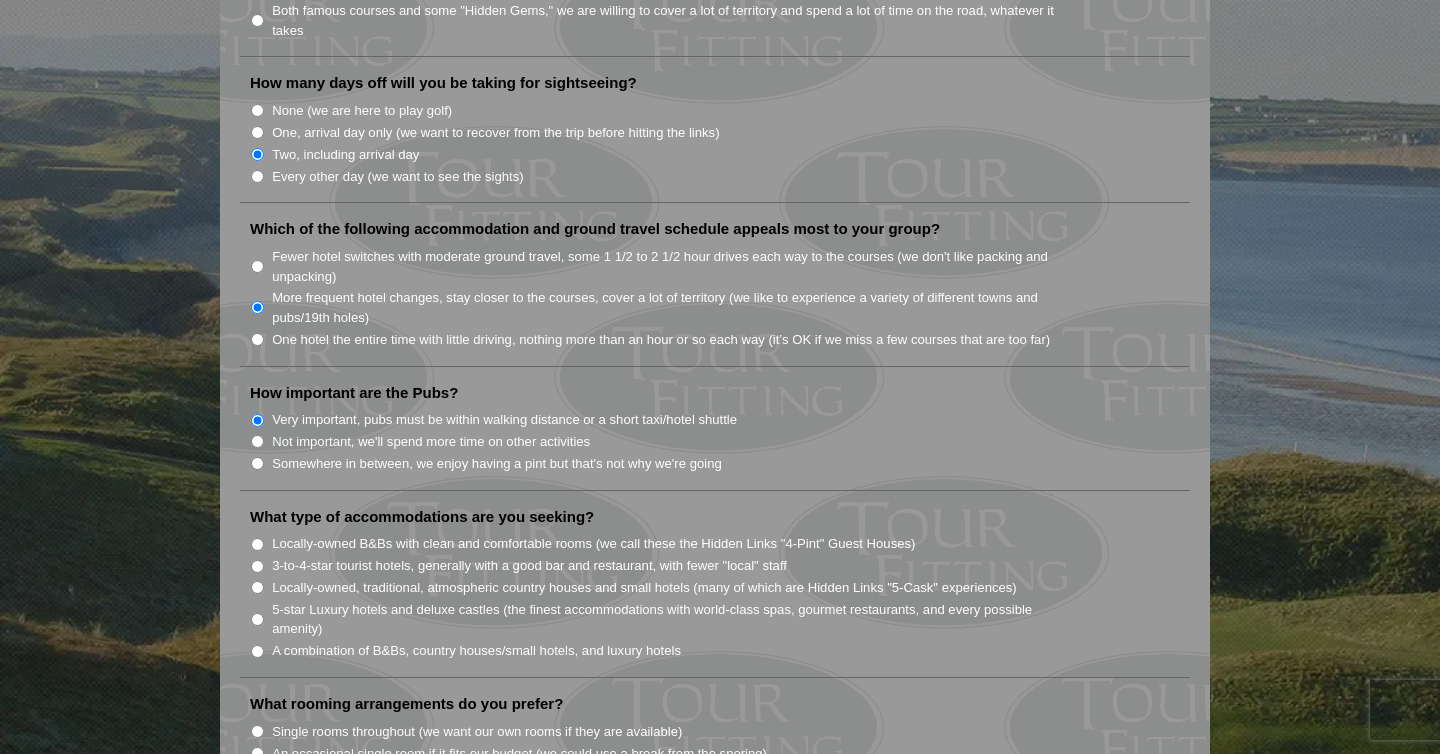scroll, scrollTop: 1235, scrollLeft: 0, axis: vertical 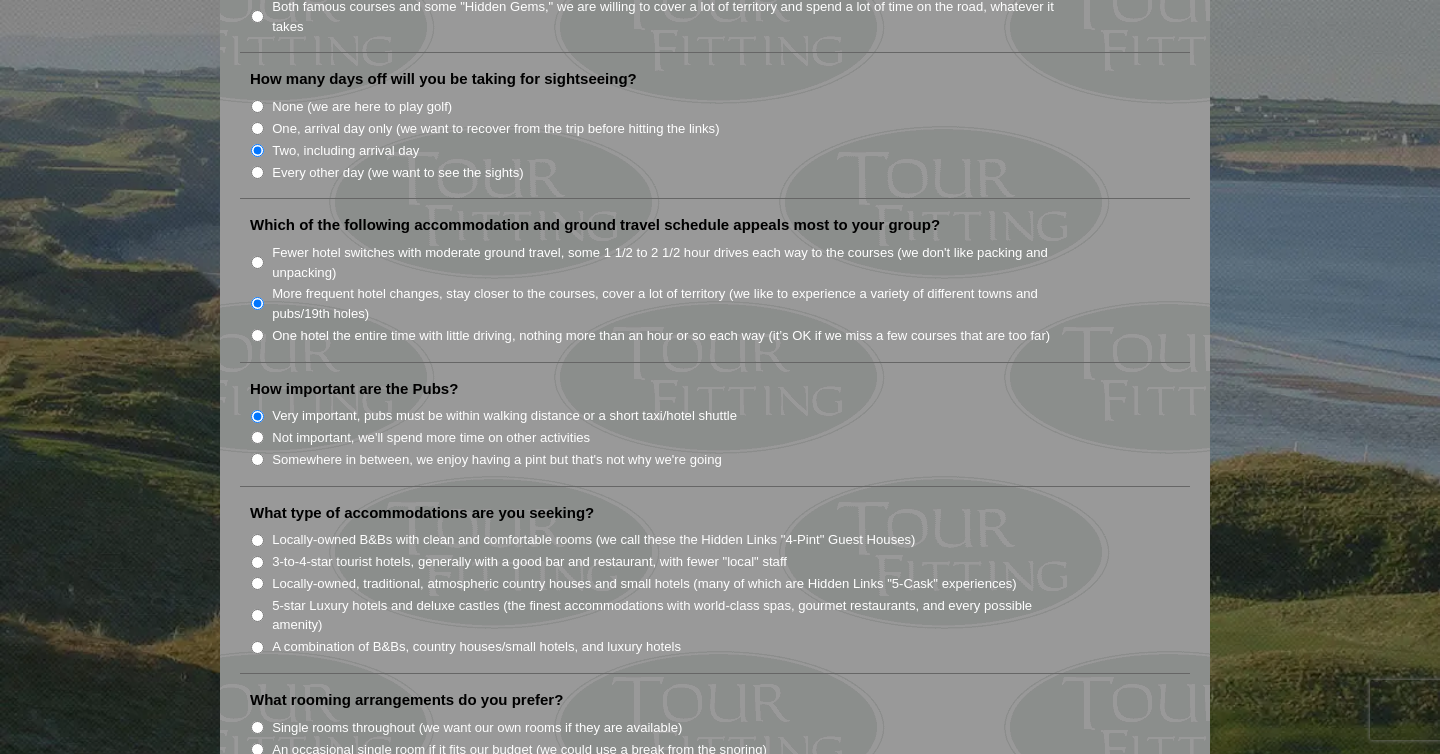 click on "3-to-4-star tourist hotels, generally with a good bar and restaurant, with fewer "local" staff" at bounding box center (529, 562) 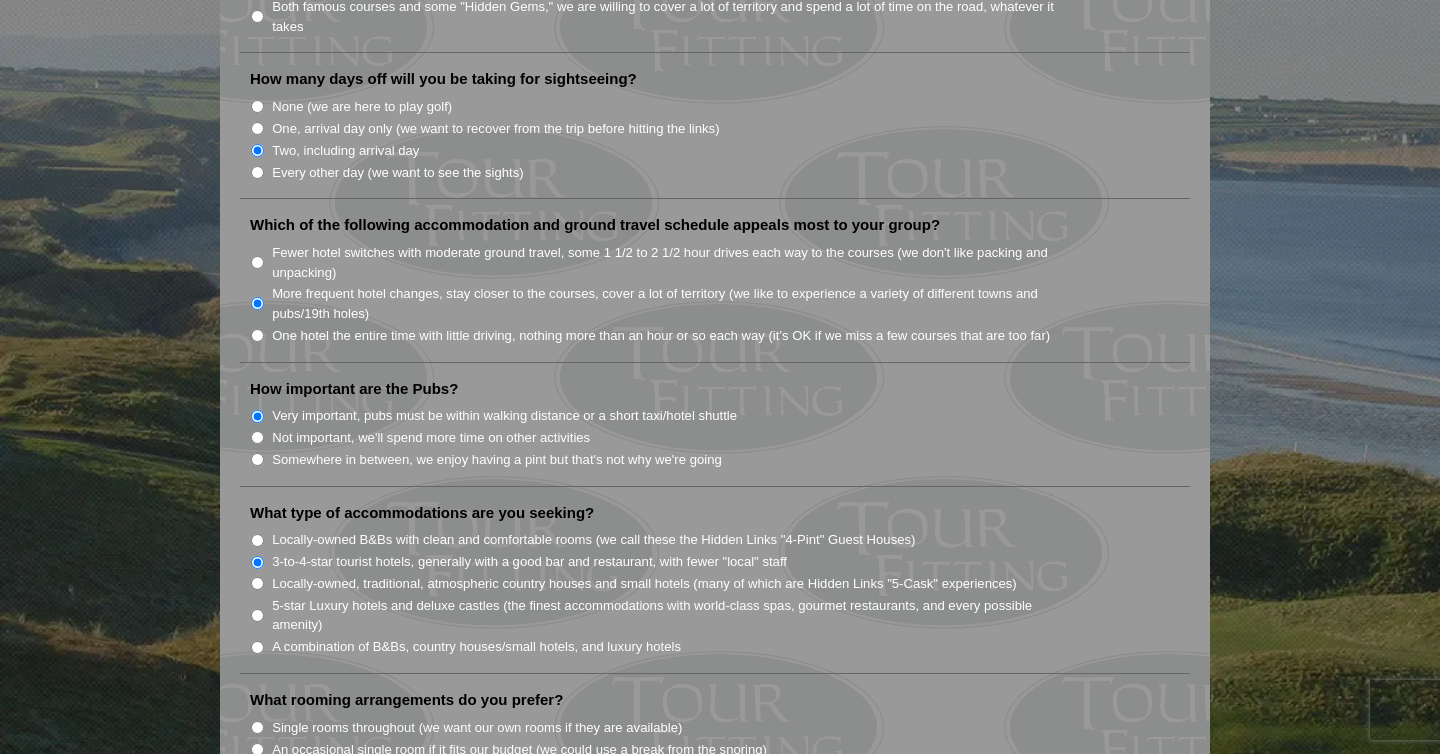 click on "Locally-owned, traditional, atmospheric country houses and small hotels (many of which are Hidden Links "5-Cask" experiences)" at bounding box center [644, 584] 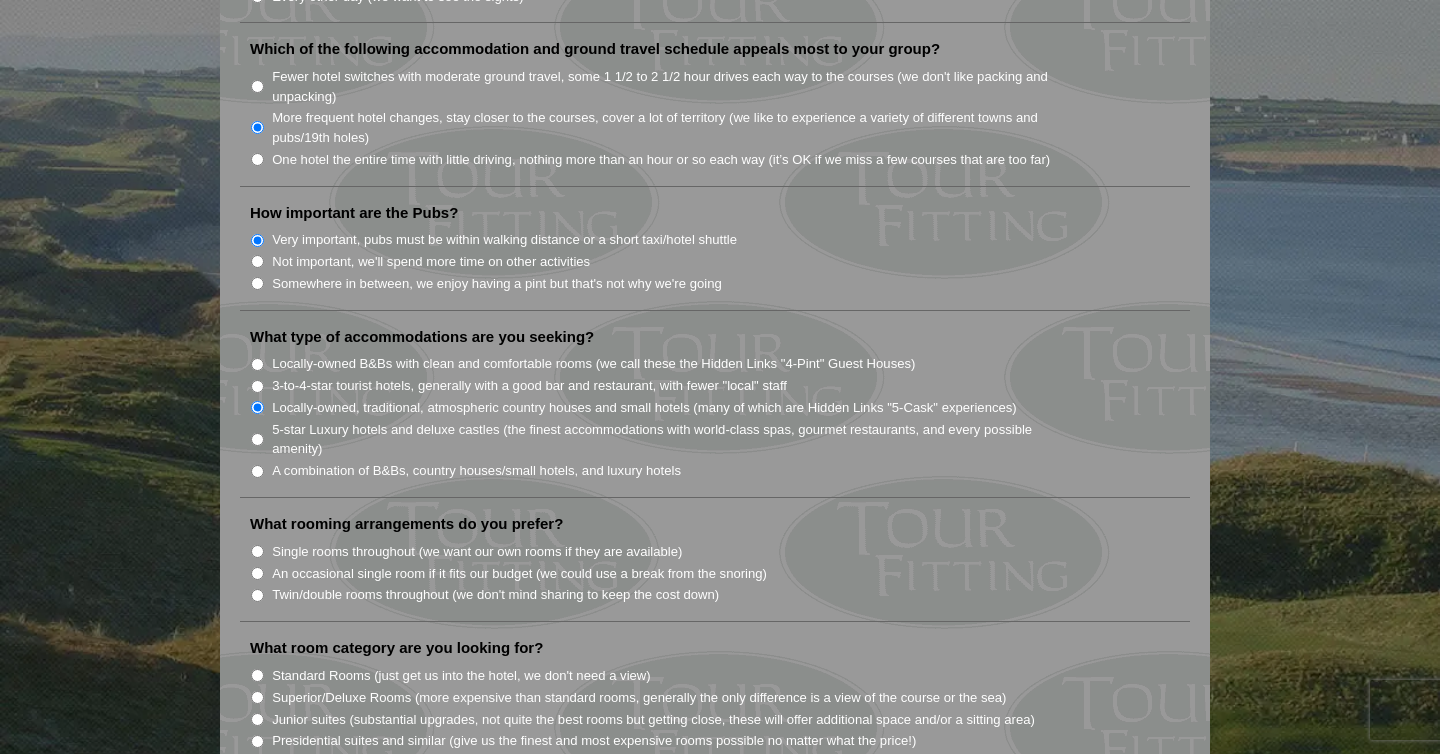 scroll, scrollTop: 1417, scrollLeft: 0, axis: vertical 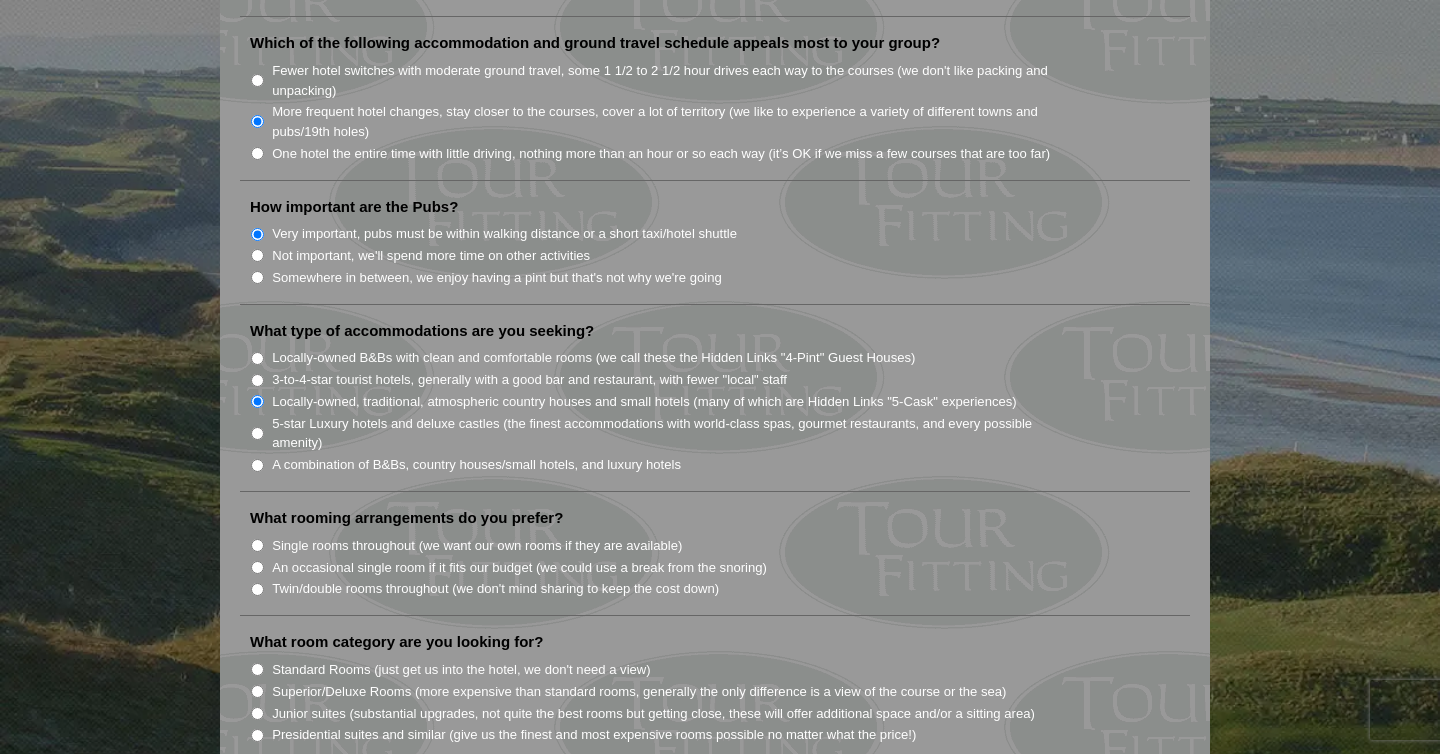 click on "Single rooms throughout (we want our own rooms if they are available)" at bounding box center [477, 546] 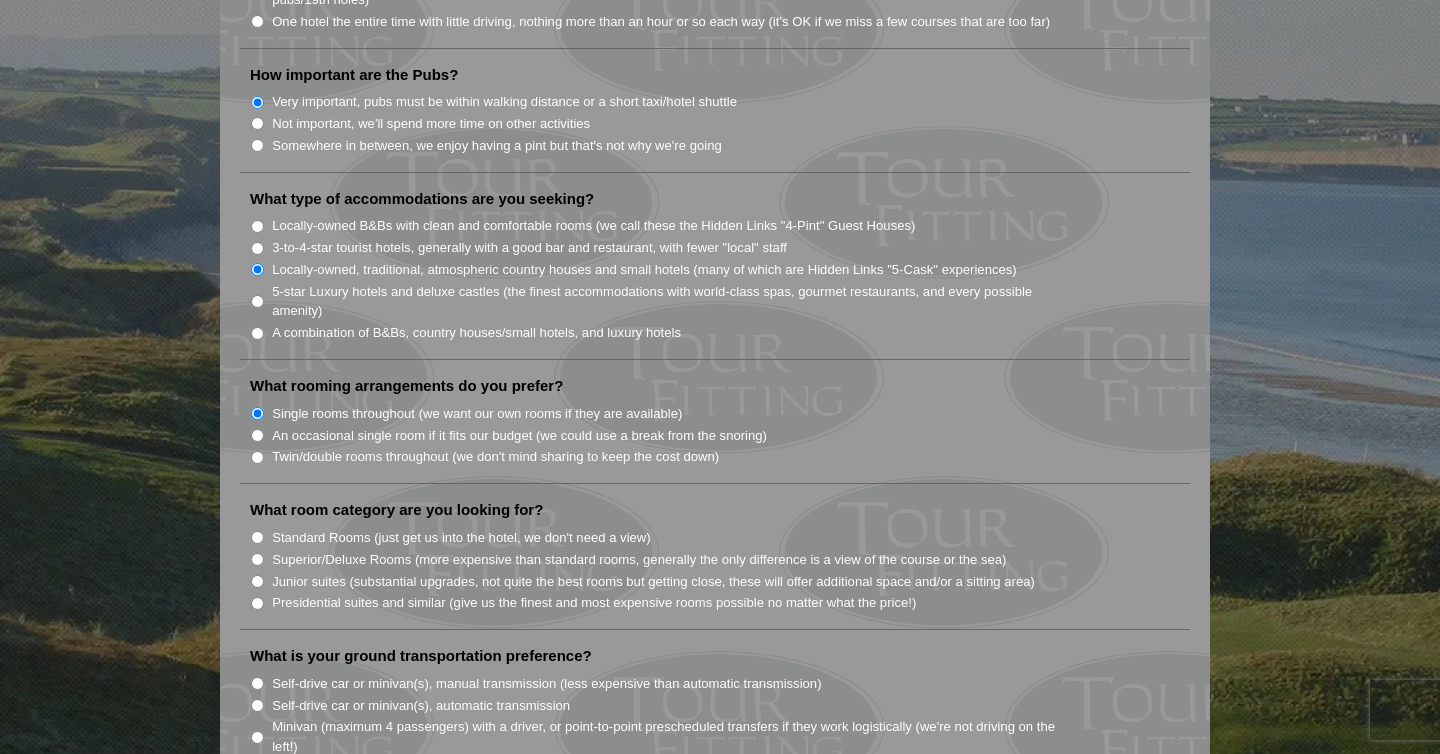 scroll, scrollTop: 1553, scrollLeft: 0, axis: vertical 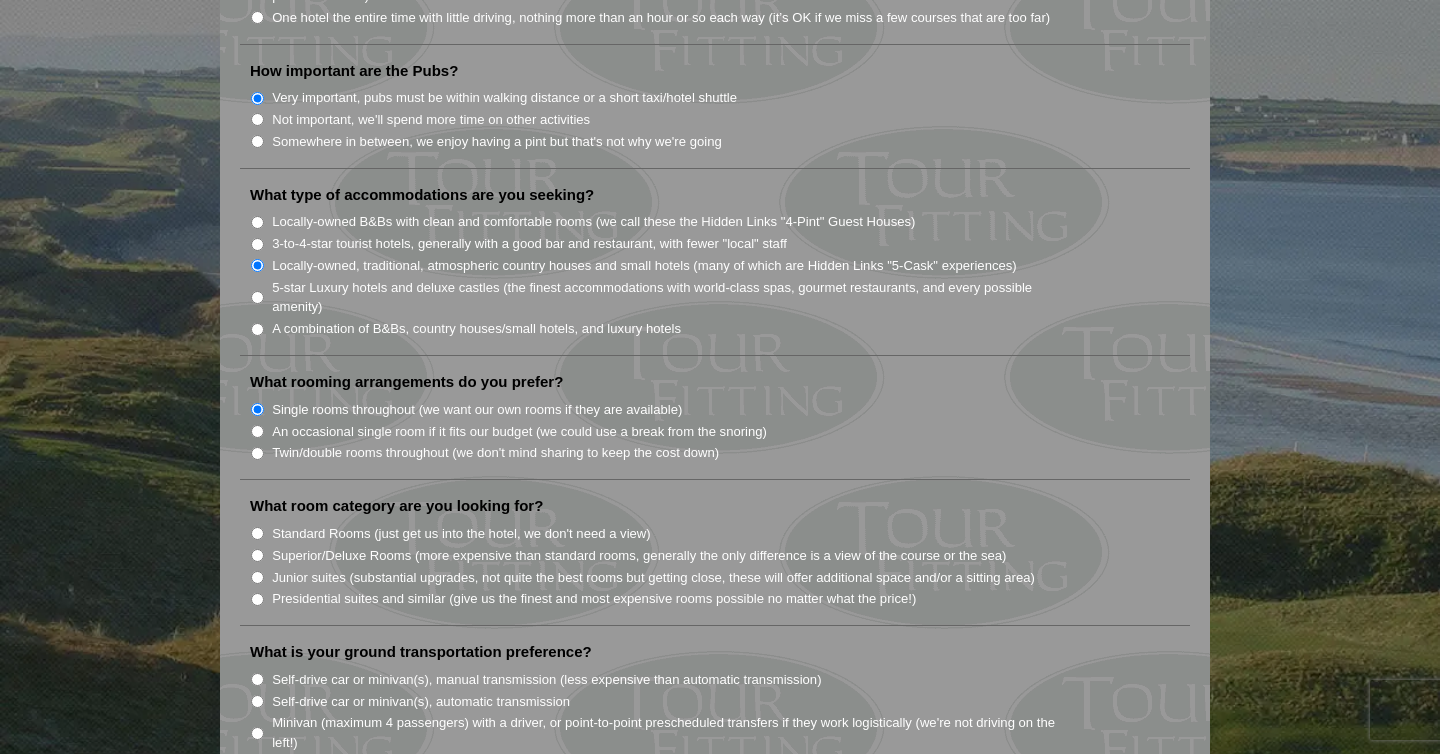 click on "Standard Rooms (just get us into the hotel, we don't need a view)" at bounding box center [461, 534] 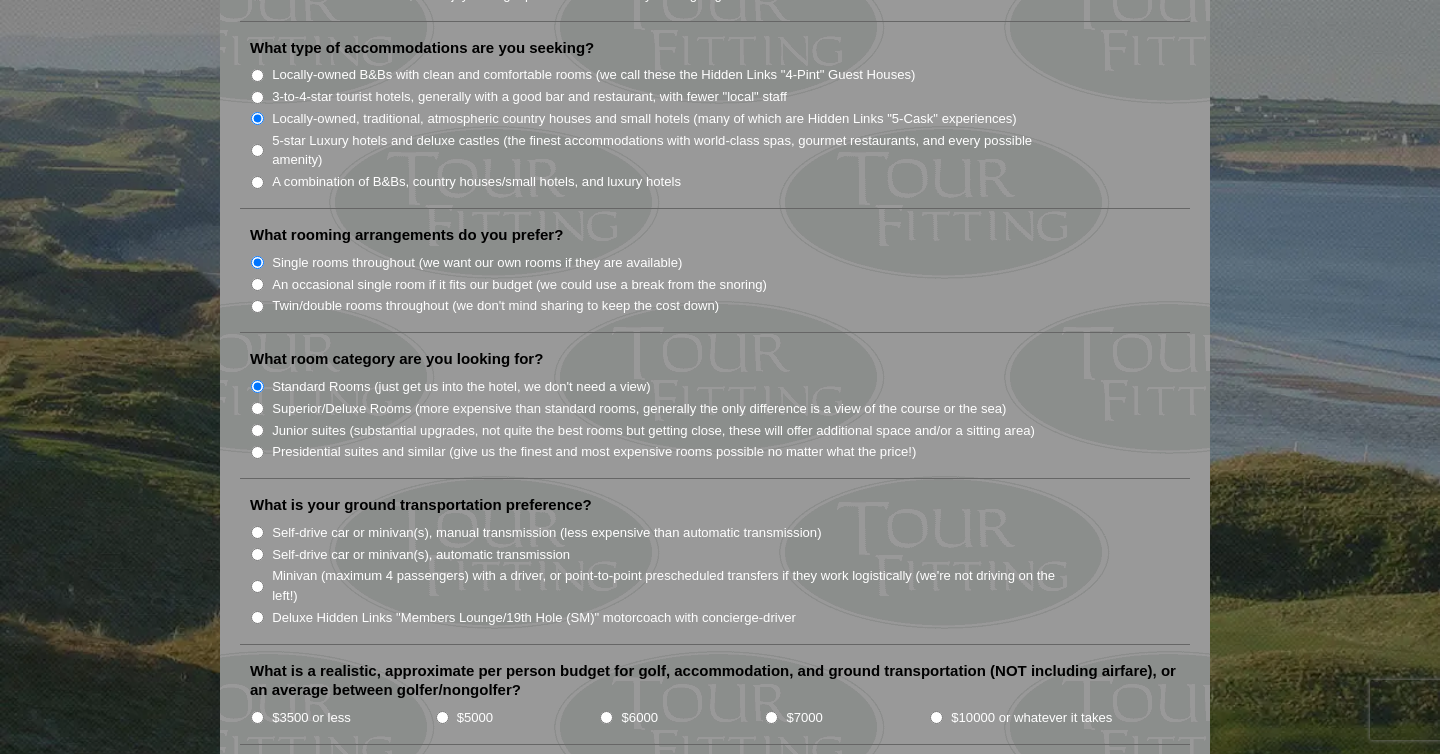 scroll, scrollTop: 1704, scrollLeft: 0, axis: vertical 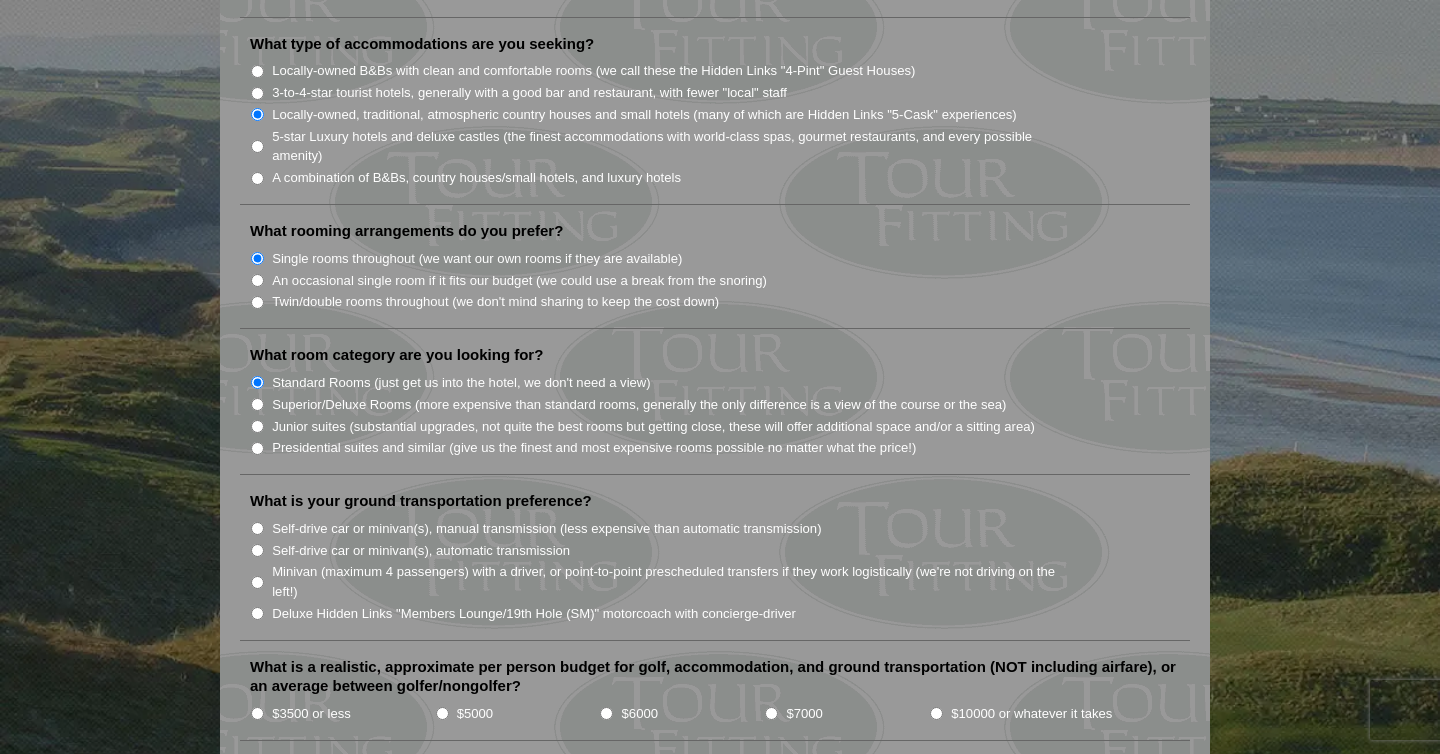 click on "Self-drive car or minivan(s), manual transmission (less expensive than automatic transmission)" at bounding box center (546, 529) 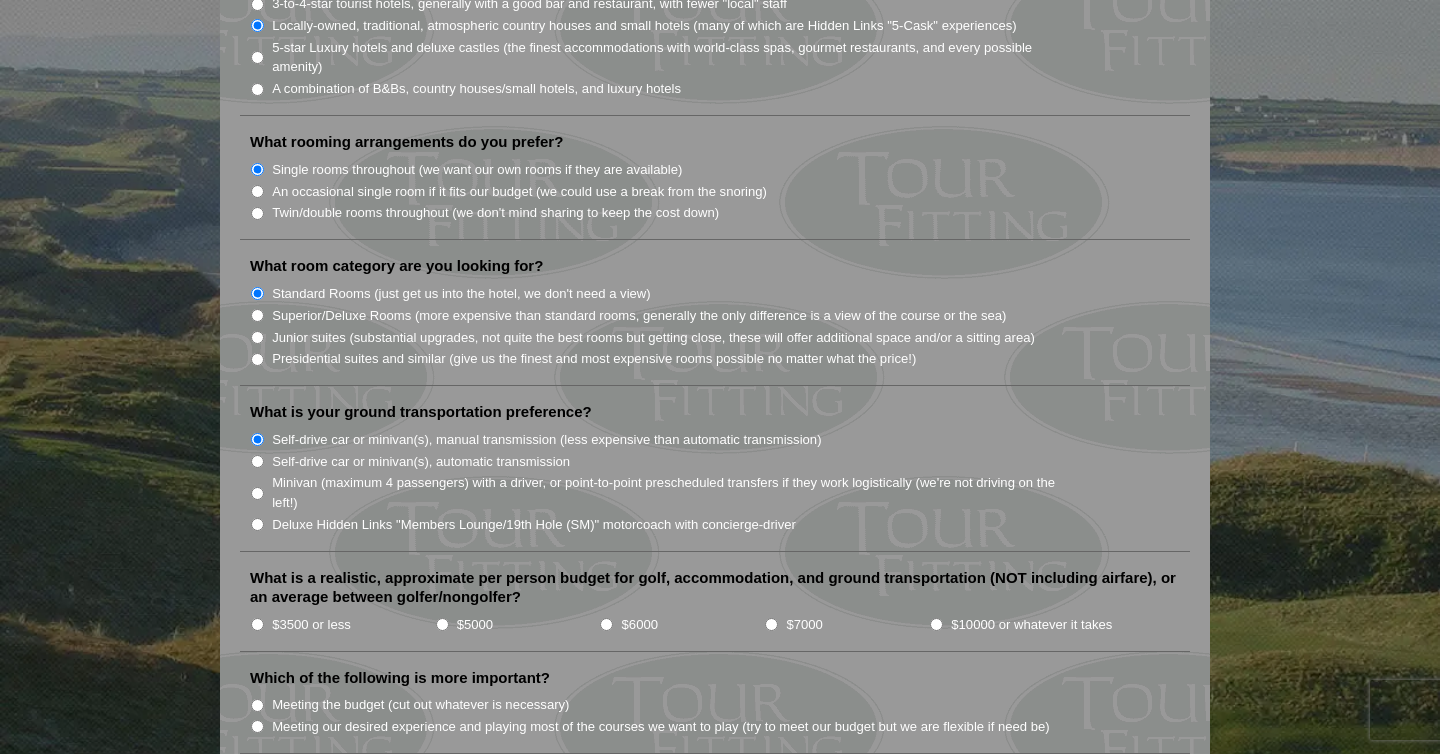 scroll, scrollTop: 1794, scrollLeft: 0, axis: vertical 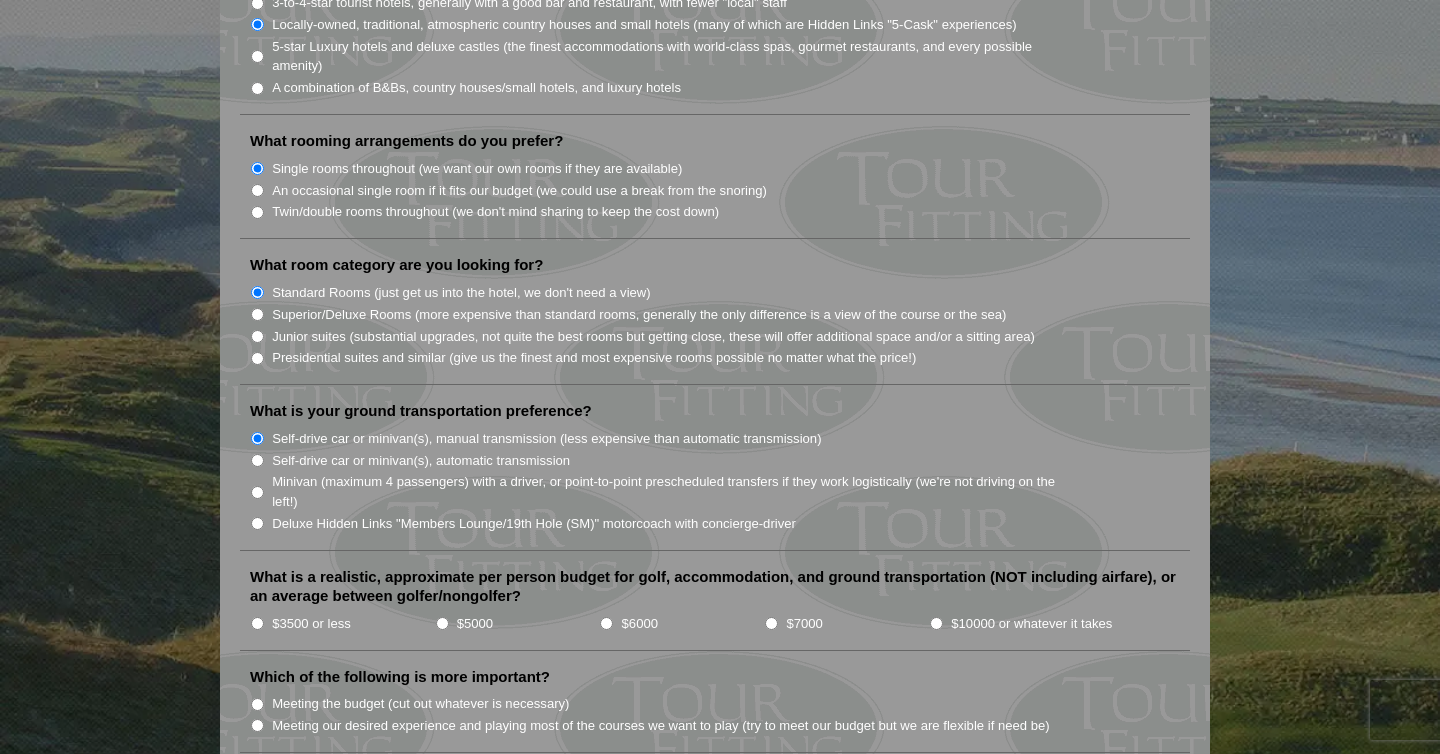 click on "$3500 or less" at bounding box center [311, 624] 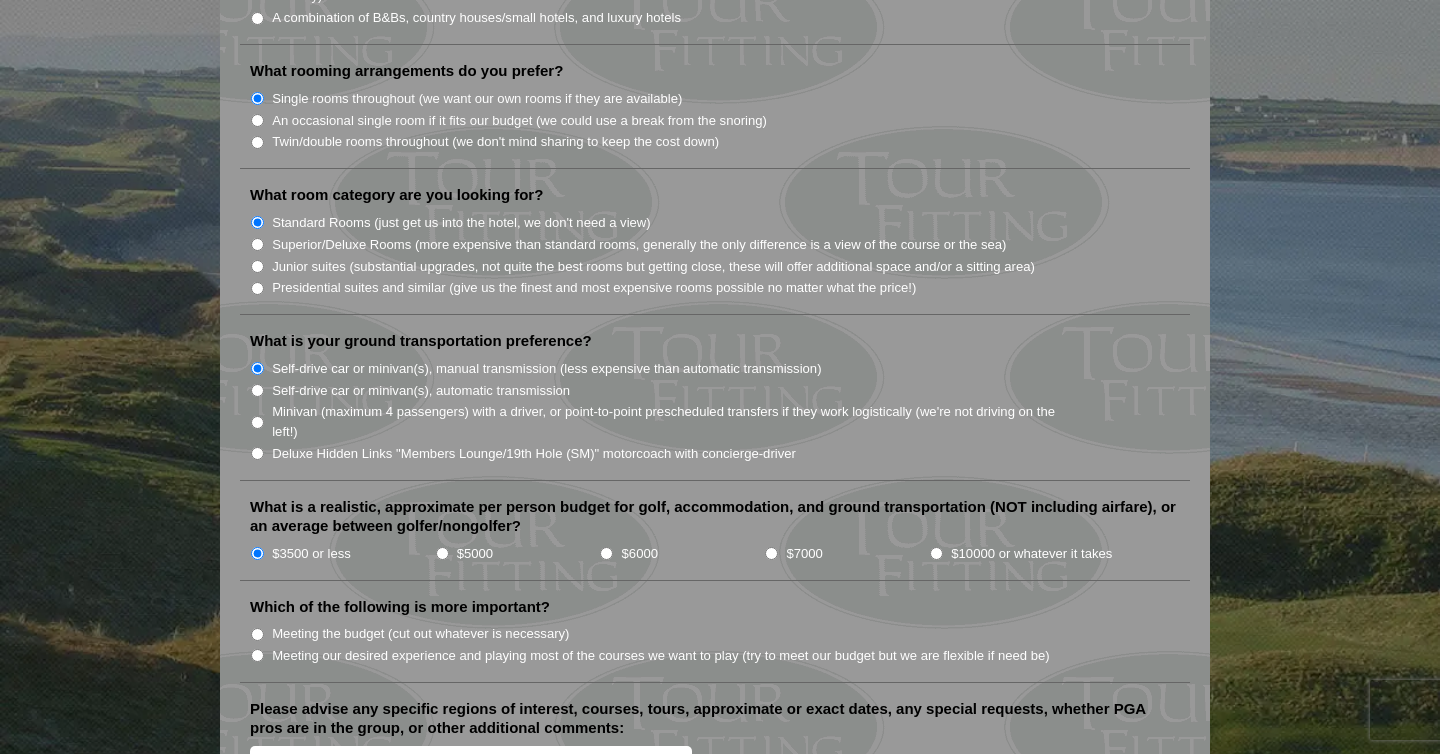 scroll, scrollTop: 1865, scrollLeft: 0, axis: vertical 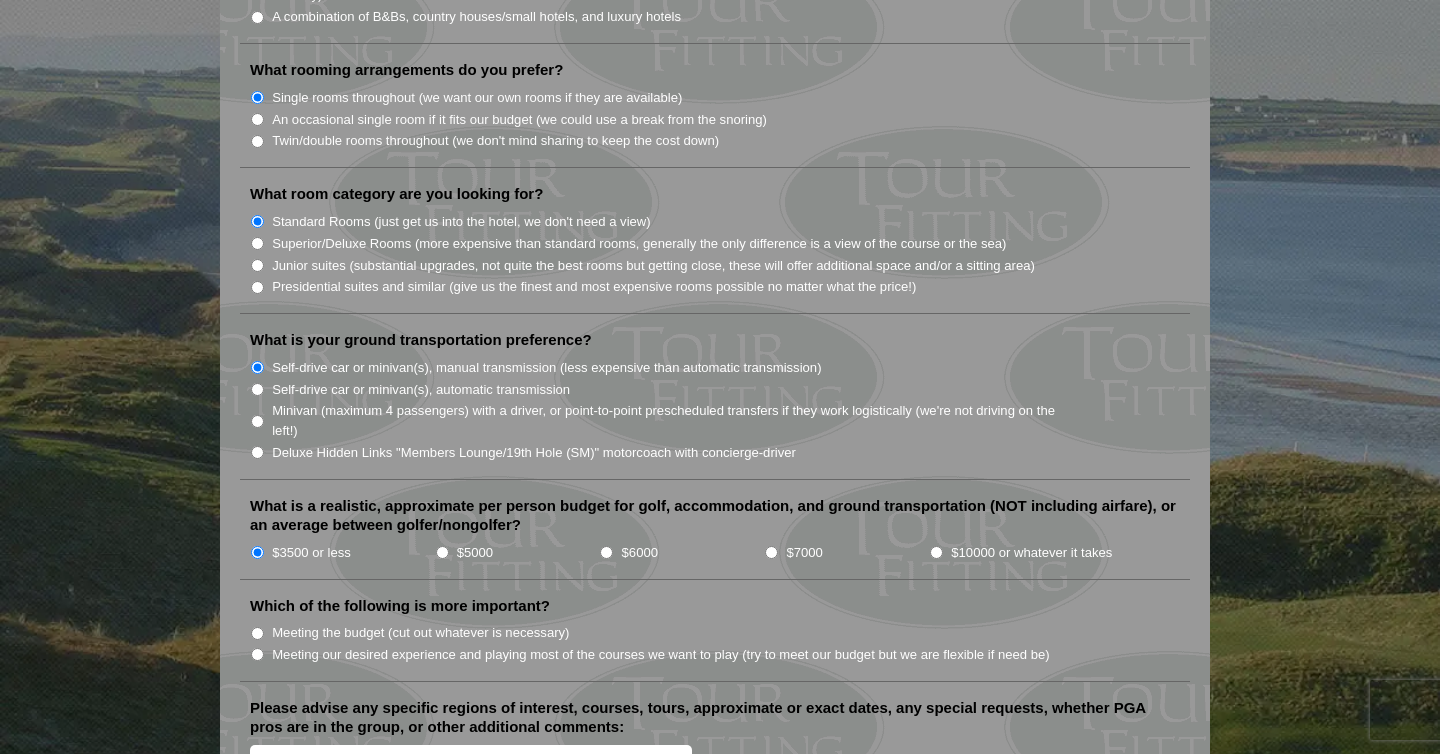 click on "Meeting our desired experience and playing most of the courses we want to play (try to meet our budget but we are flexible if need be)" at bounding box center [661, 655] 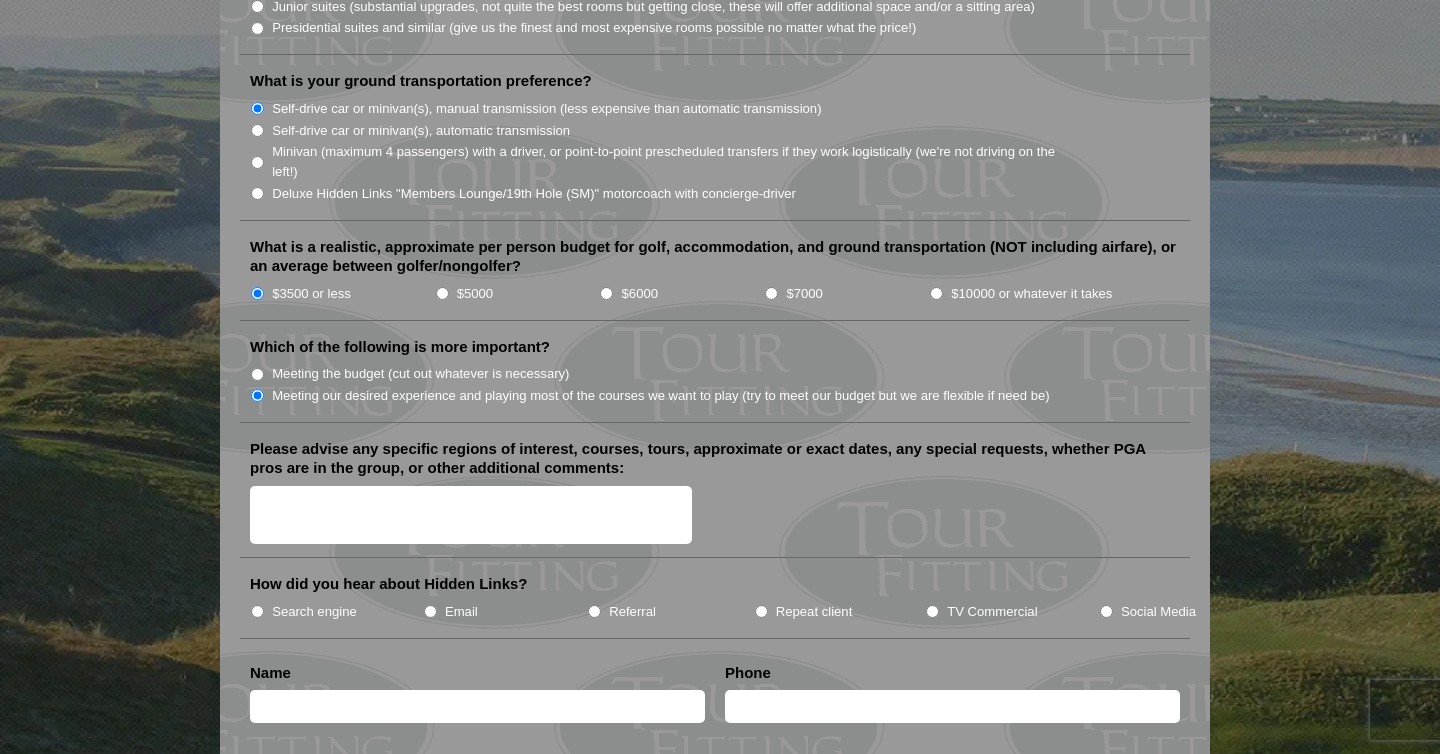 scroll, scrollTop: 2129, scrollLeft: 0, axis: vertical 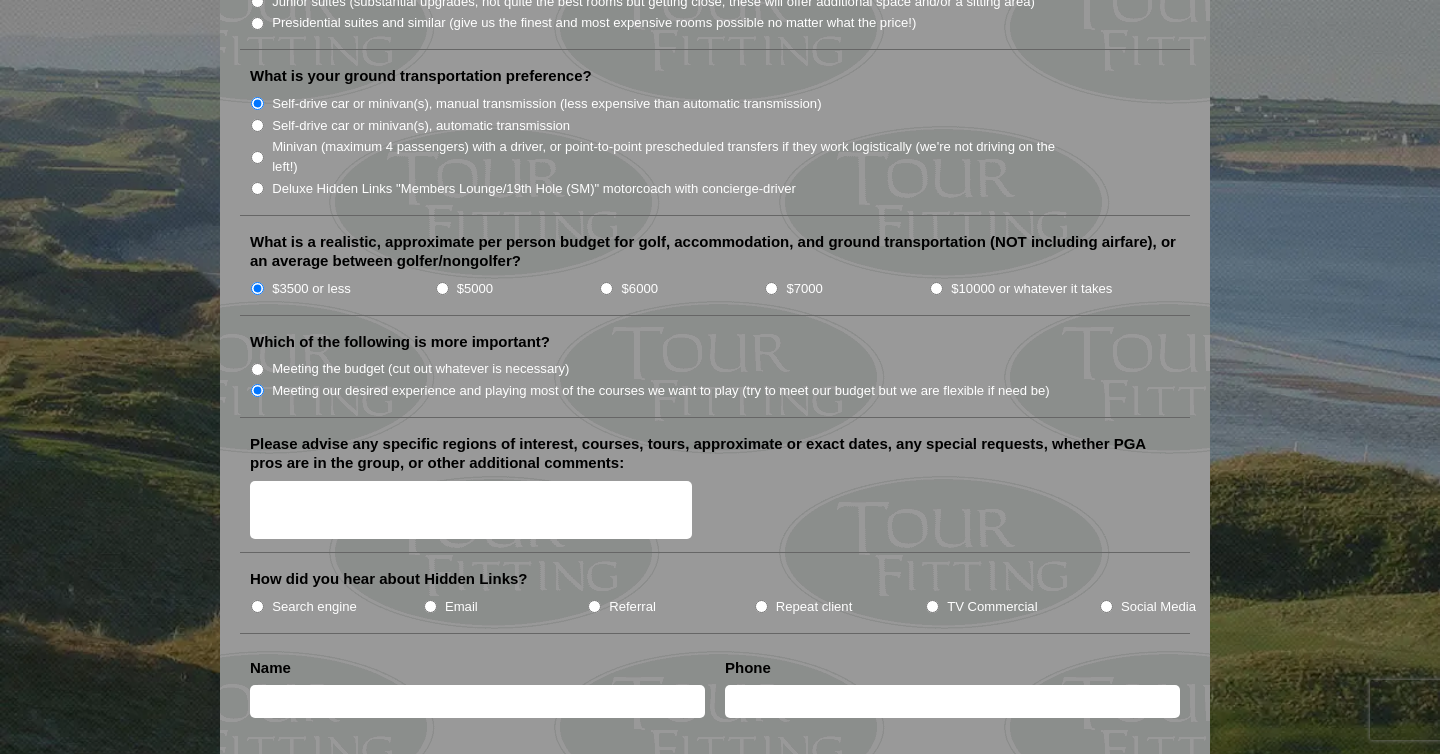 click on "Search engine" at bounding box center (314, 607) 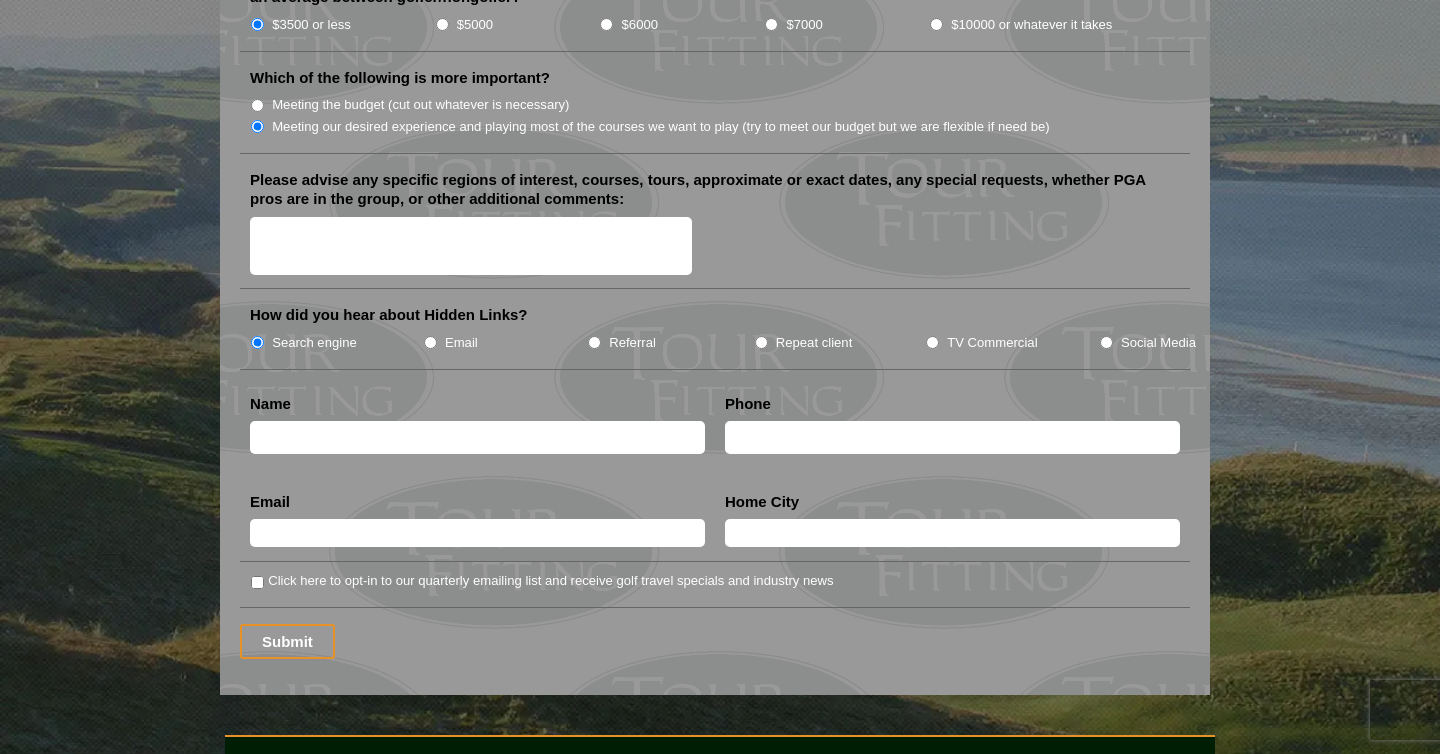 scroll, scrollTop: 2397, scrollLeft: 0, axis: vertical 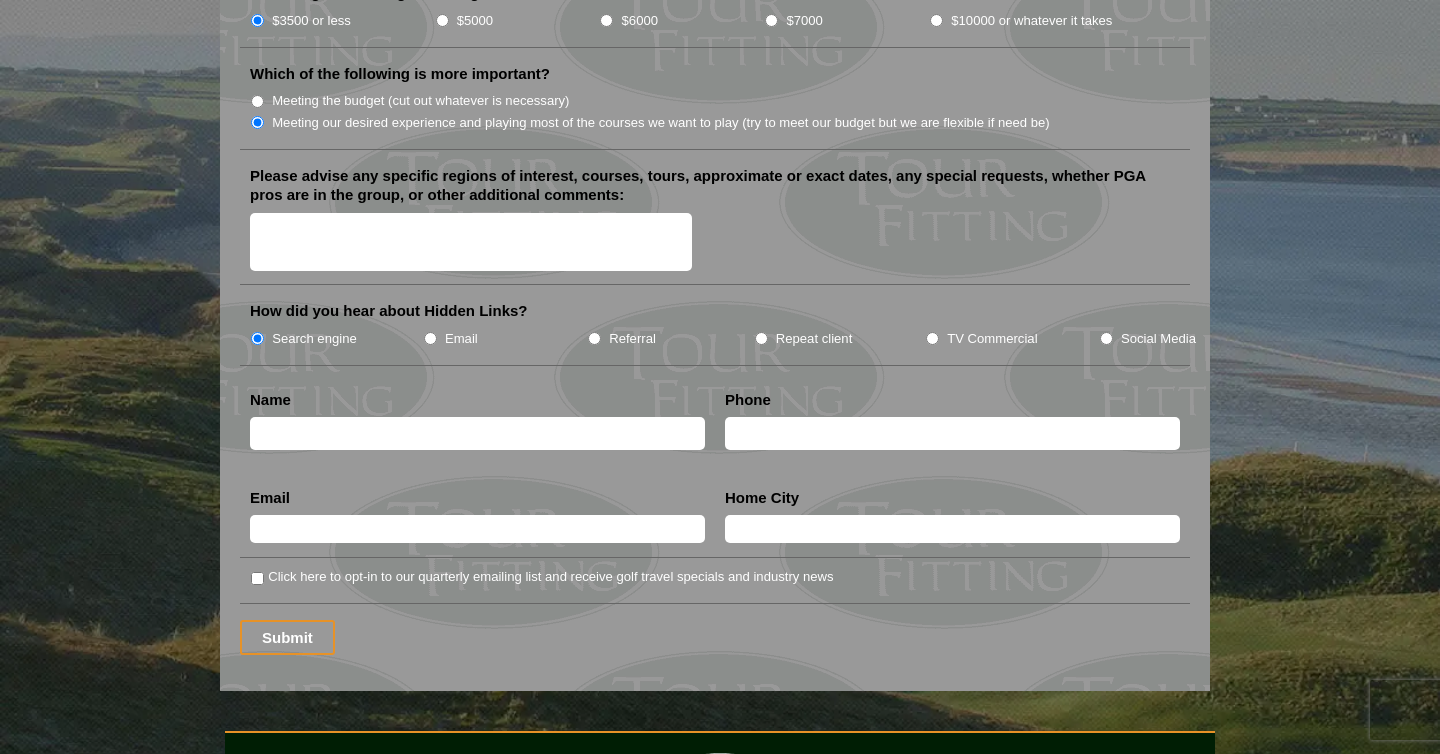 click at bounding box center (477, 433) 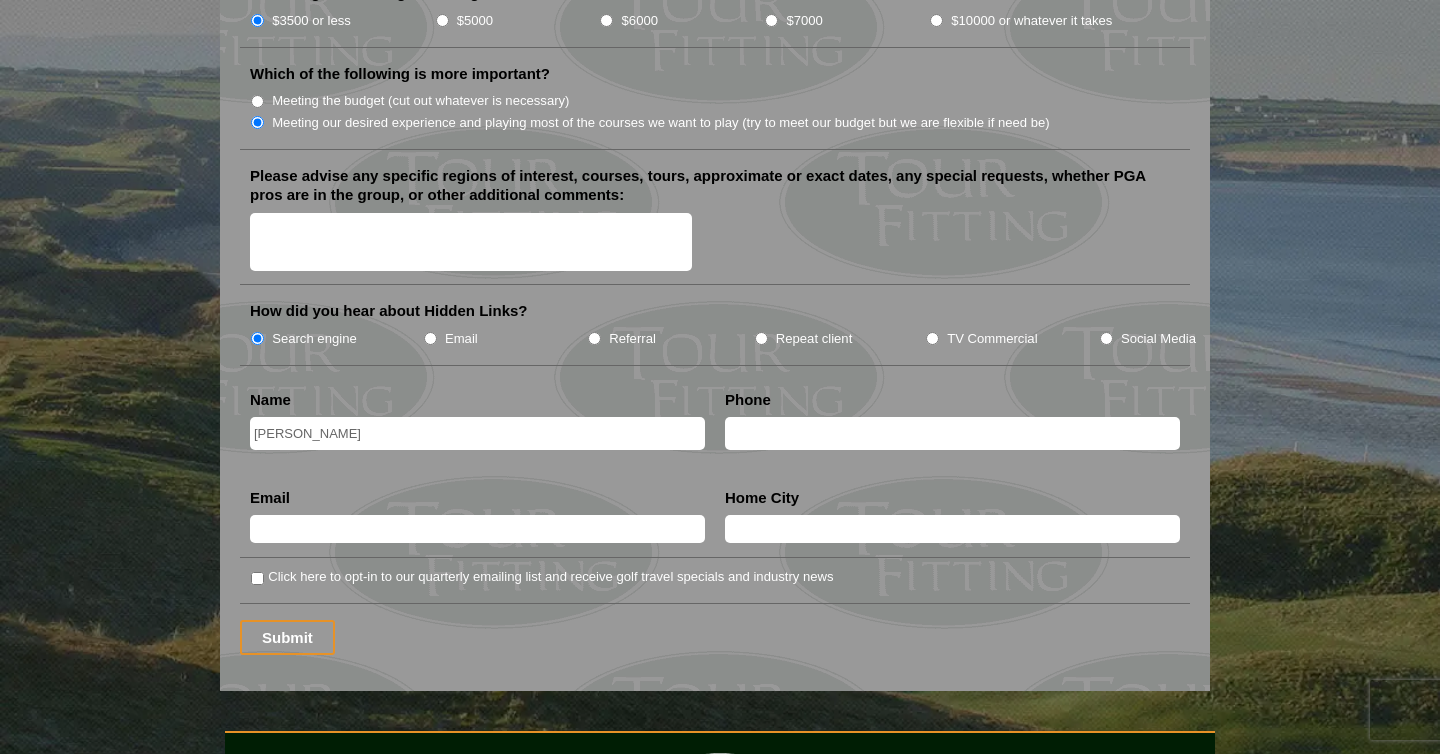 type on "4029603791" 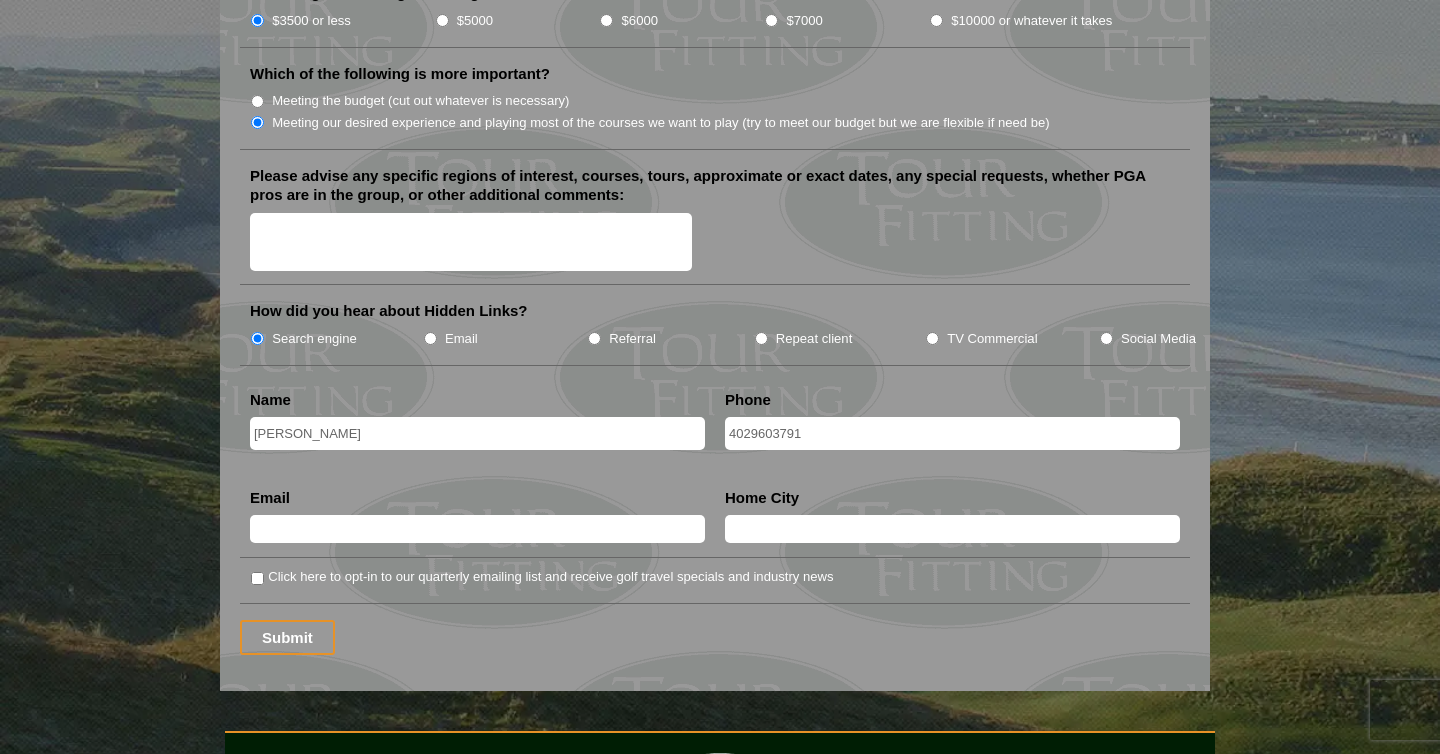 type on "[EMAIL_ADDRESS][DOMAIN_NAME]" 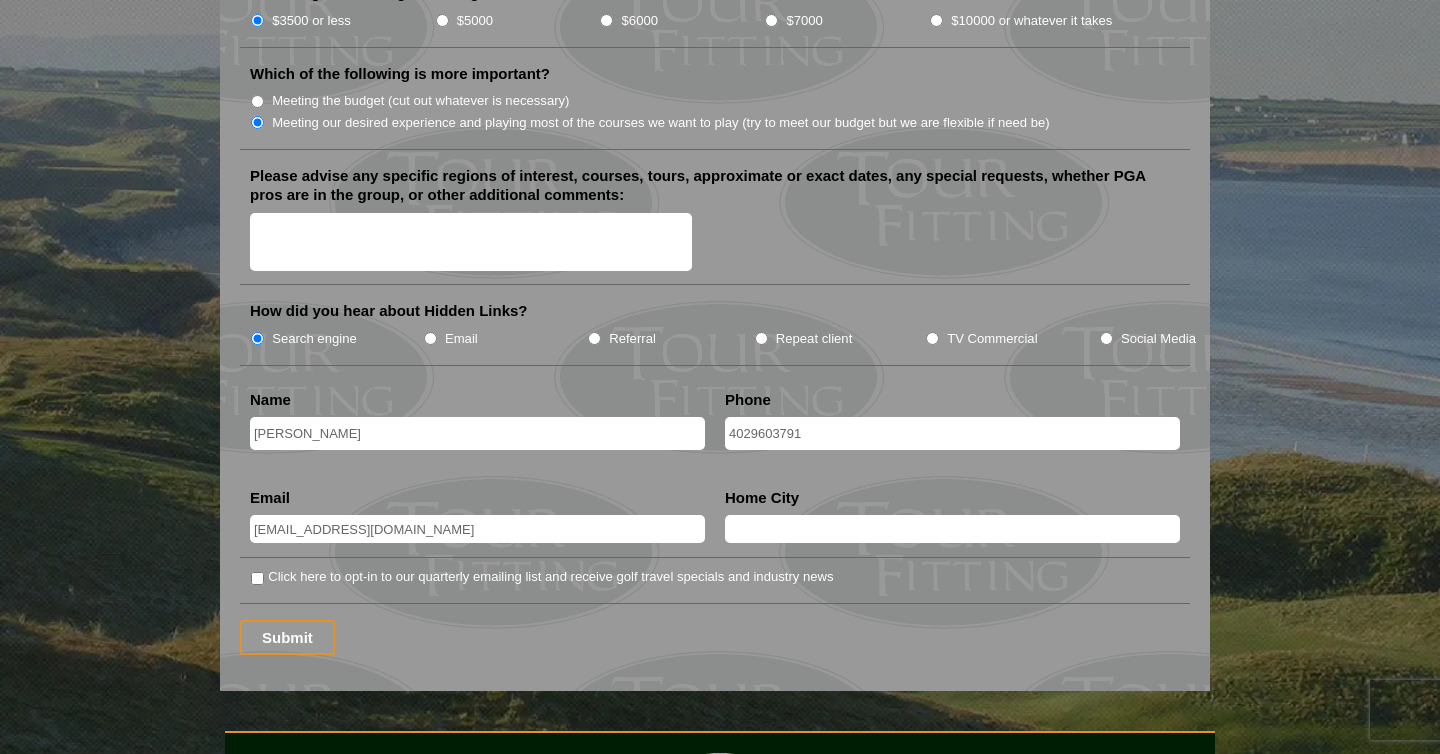 type on "[GEOGRAPHIC_DATA]" 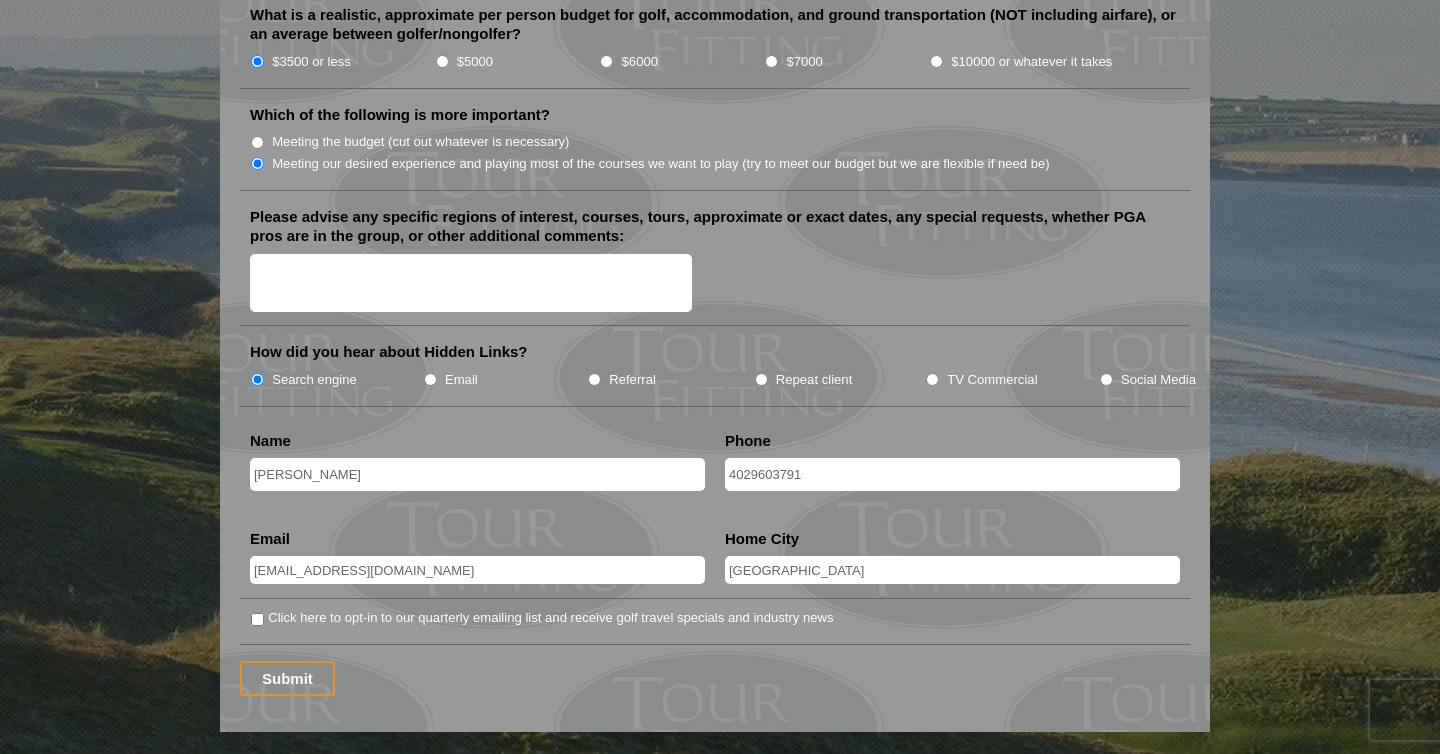 scroll, scrollTop: 2357, scrollLeft: 0, axis: vertical 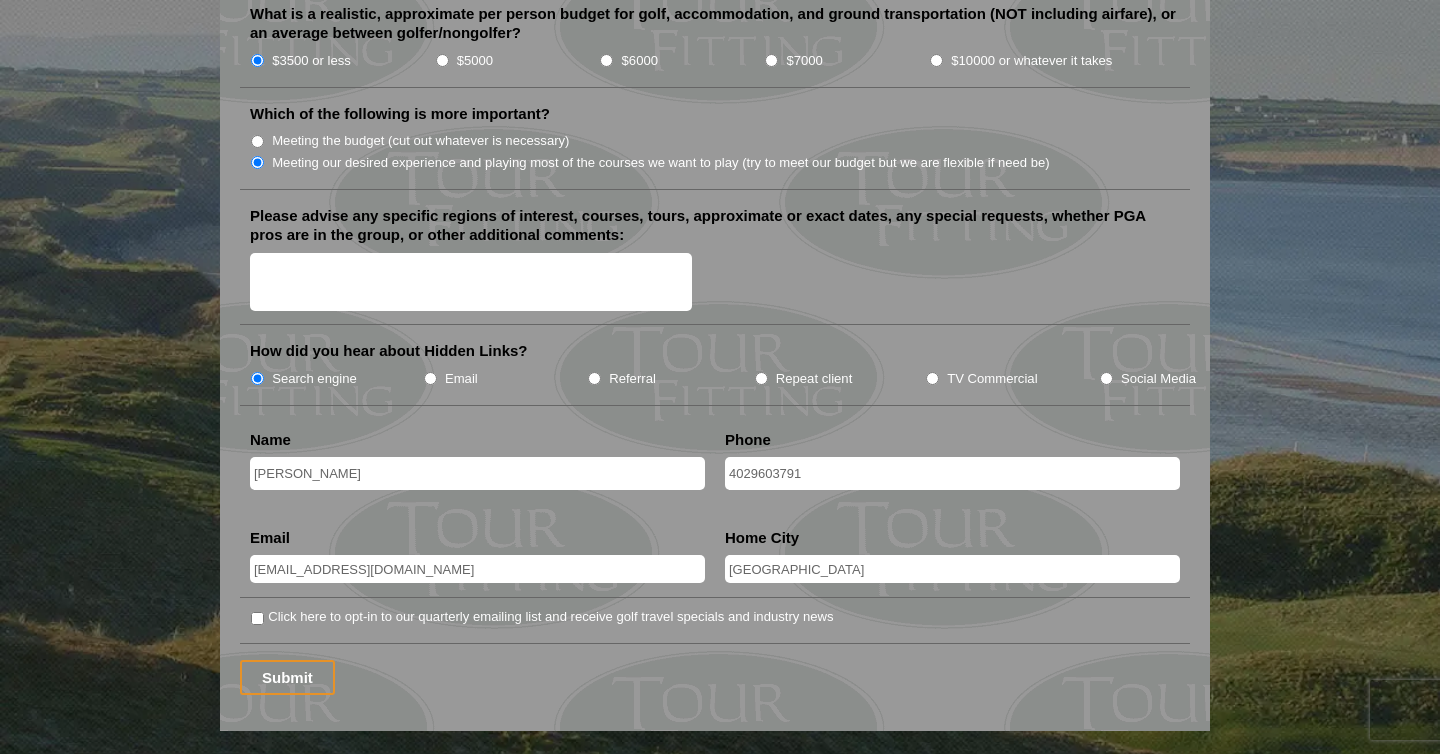 click on "Please advise any specific regions of interest, courses, tours, approximate or exact dates, any special requests, whether PGA pros are in the group, or other additional comments:" at bounding box center [471, 282] 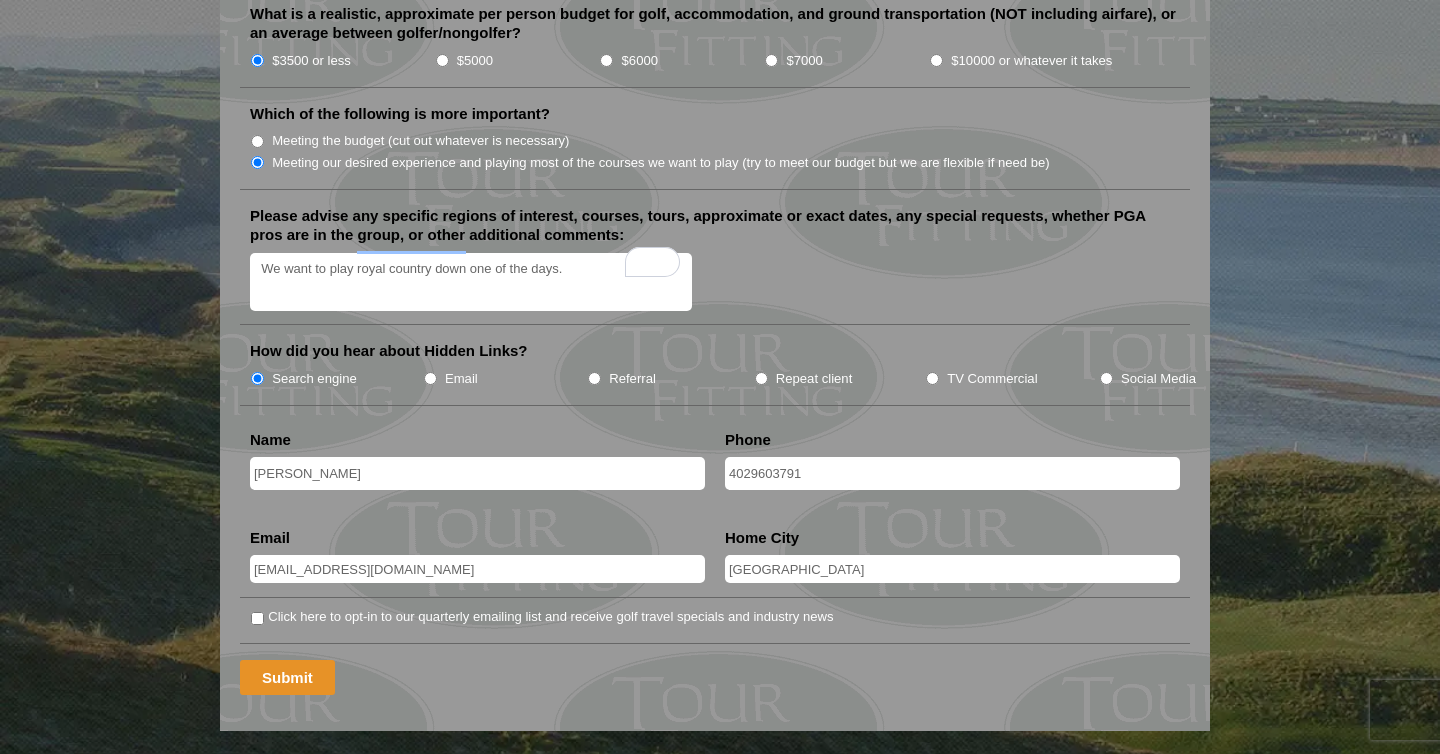 type on "We want to play royal country down one of the days." 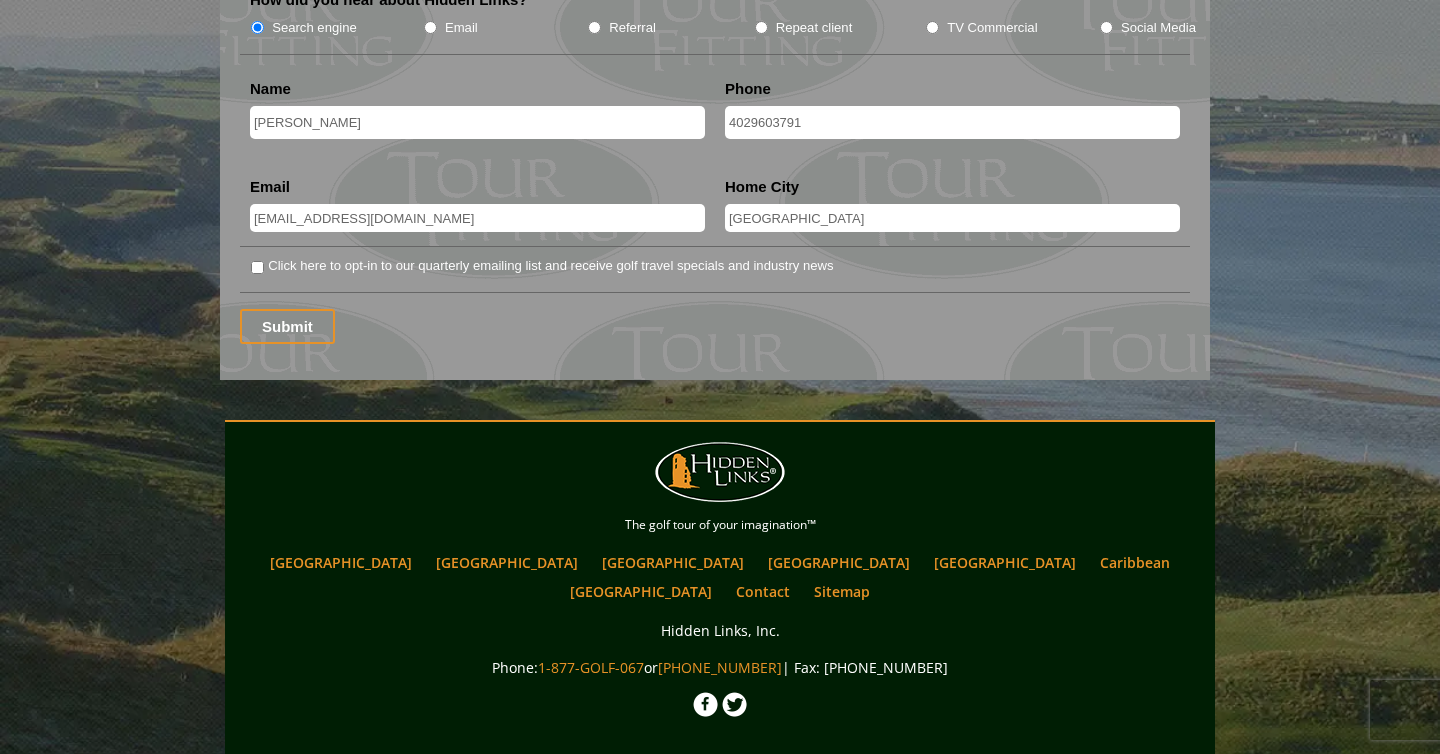 scroll, scrollTop: 2760, scrollLeft: 0, axis: vertical 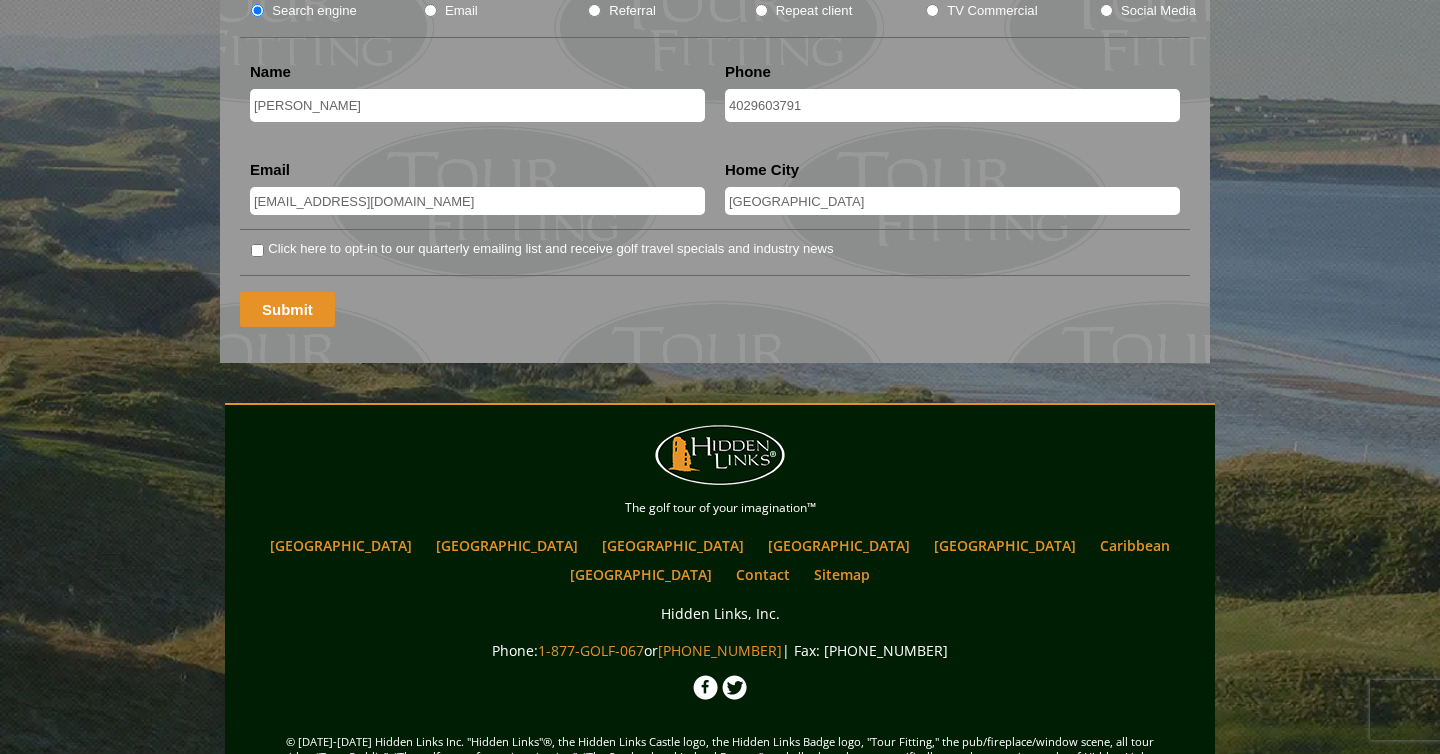 click on "Submit" at bounding box center (287, 309) 